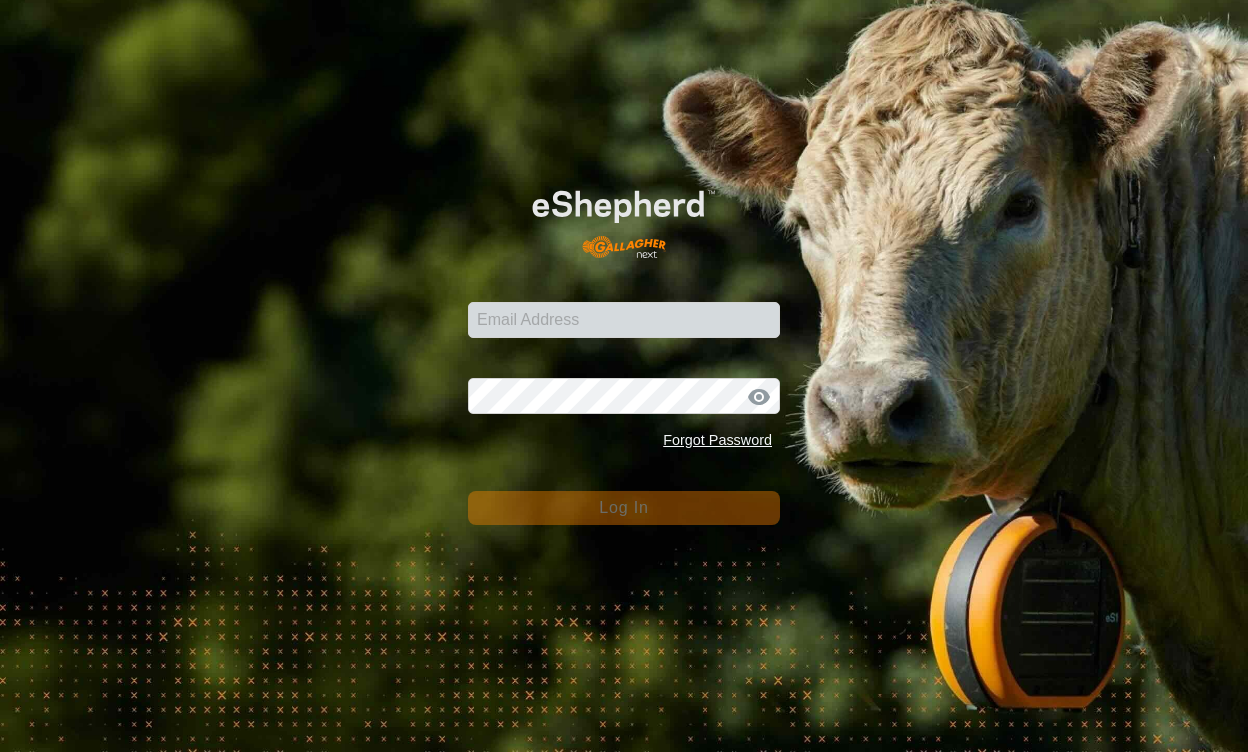 scroll, scrollTop: 0, scrollLeft: 0, axis: both 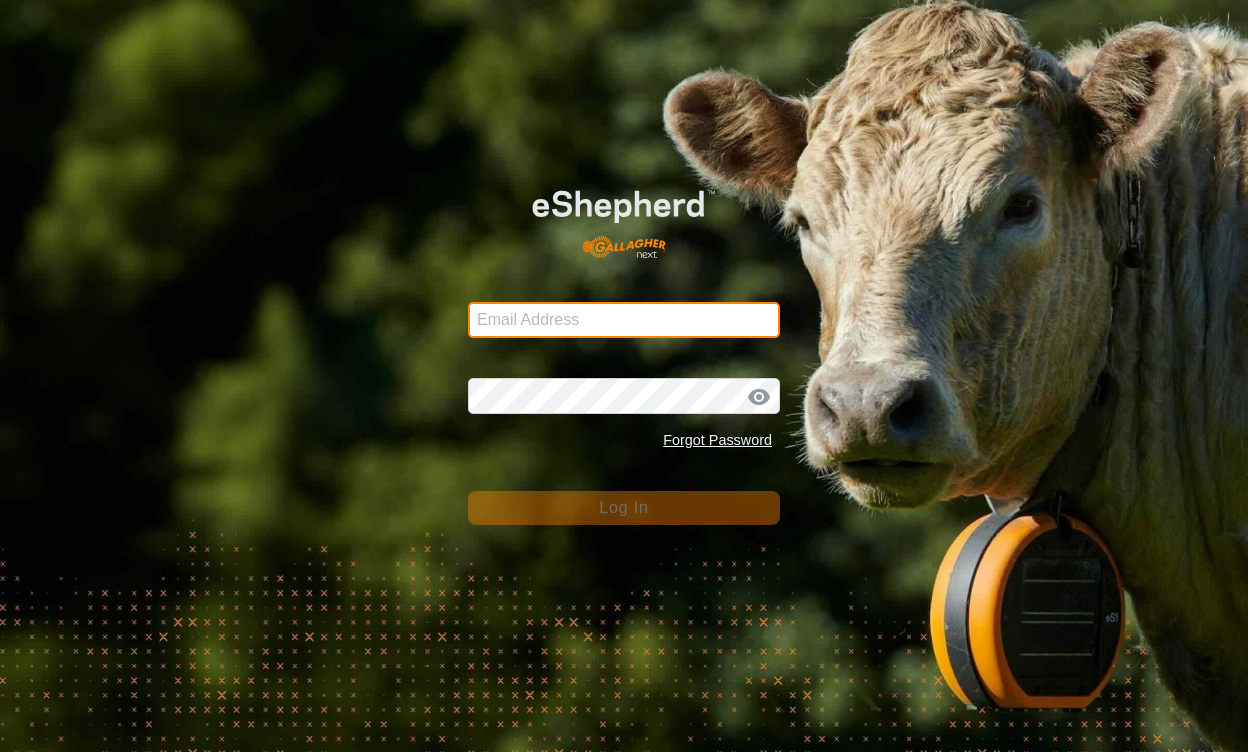 type on "henklise14@gmail.com" 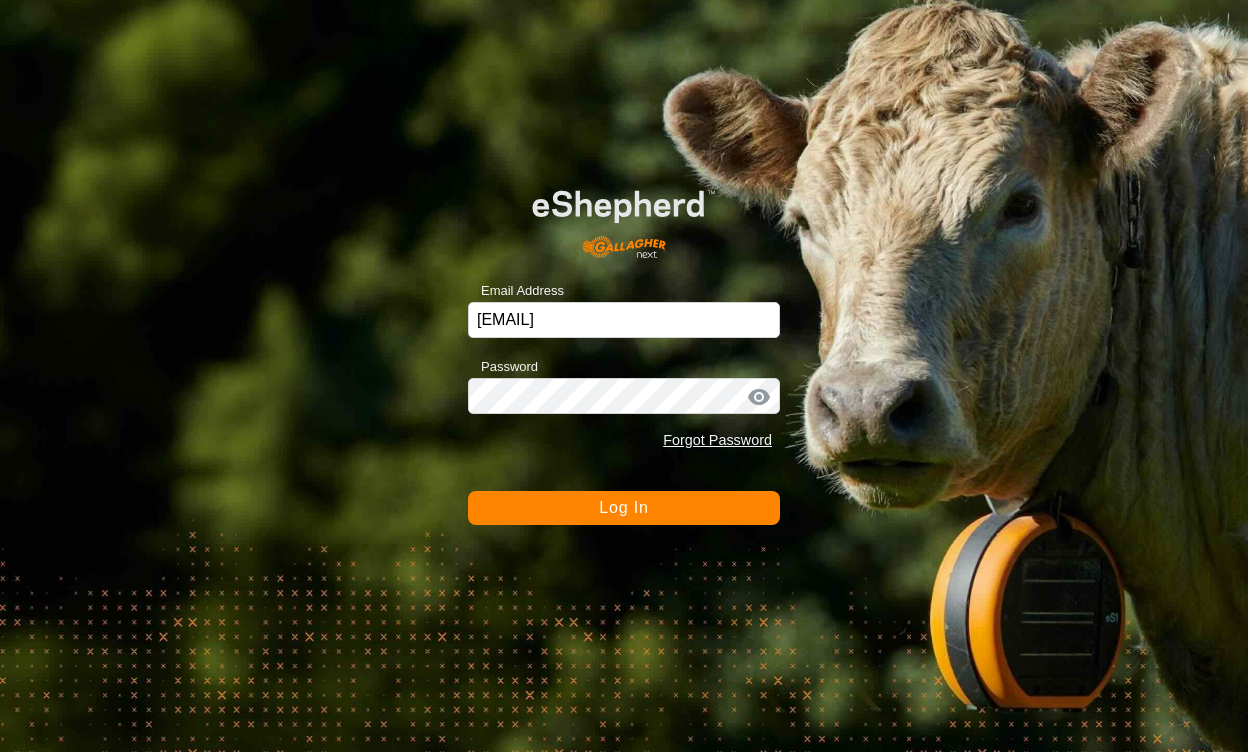 click on "Log In" 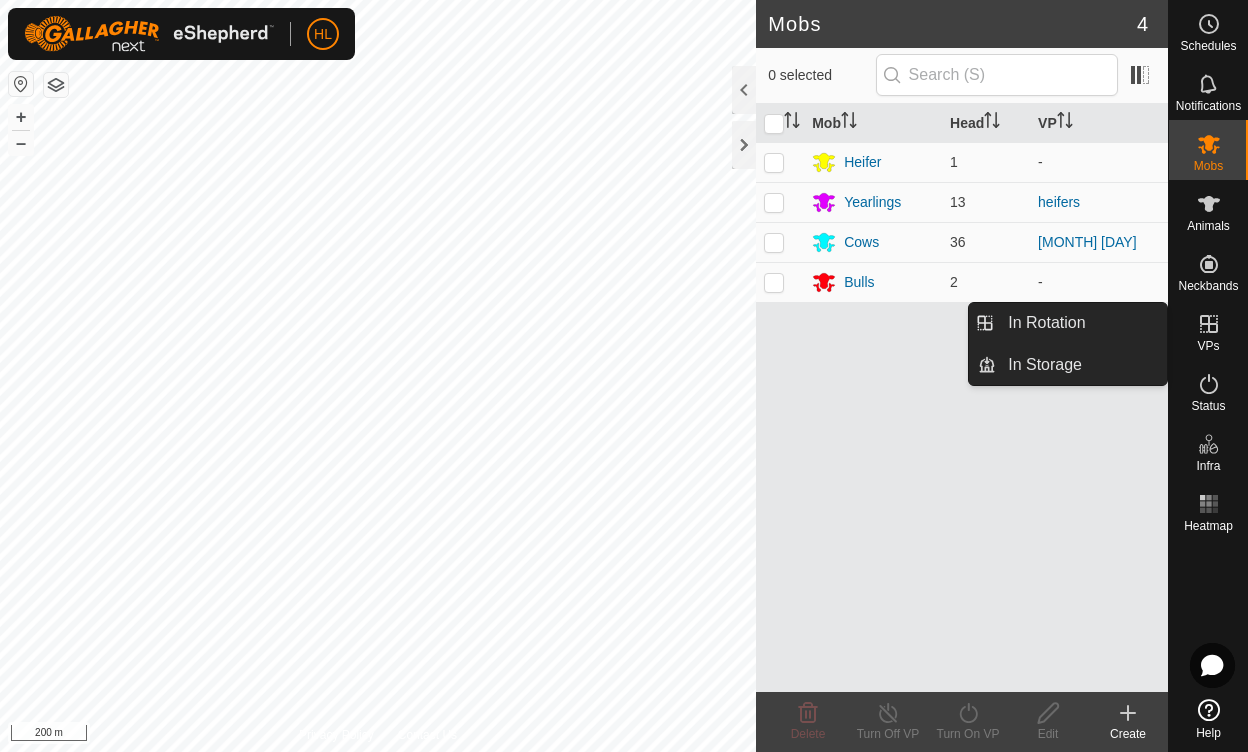 click 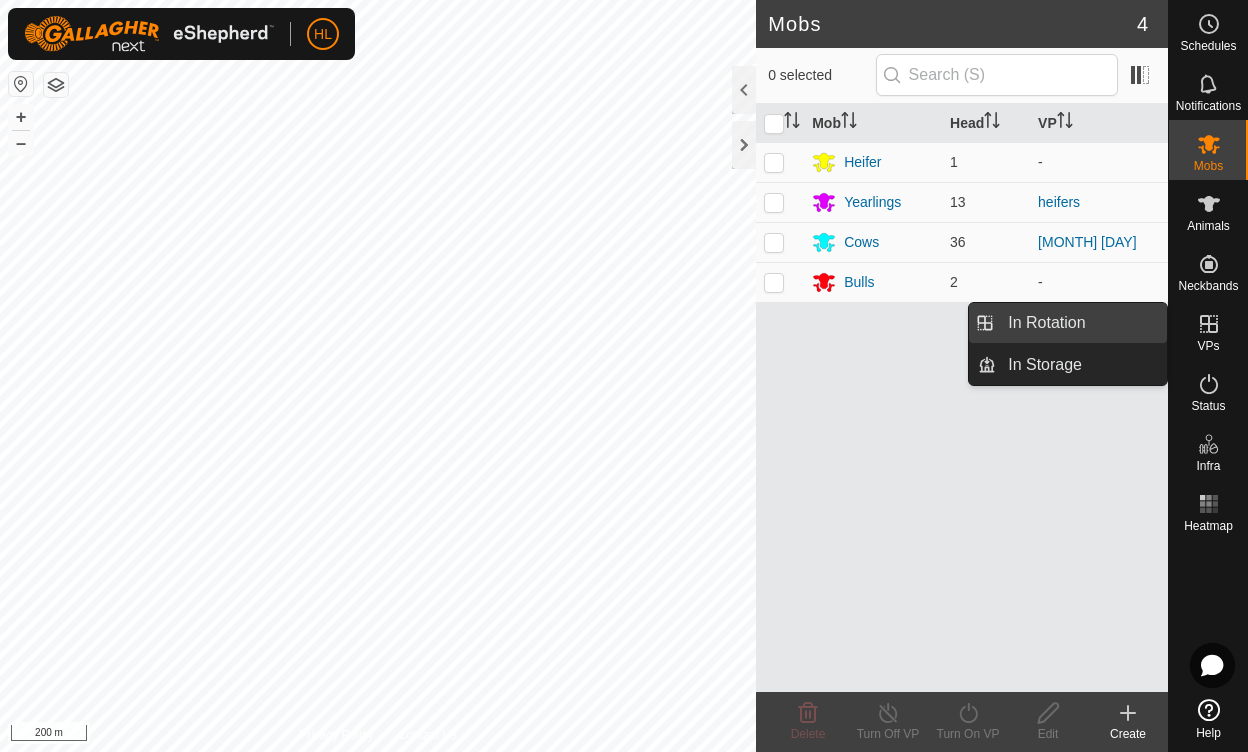 click on "In Rotation" at bounding box center [1081, 323] 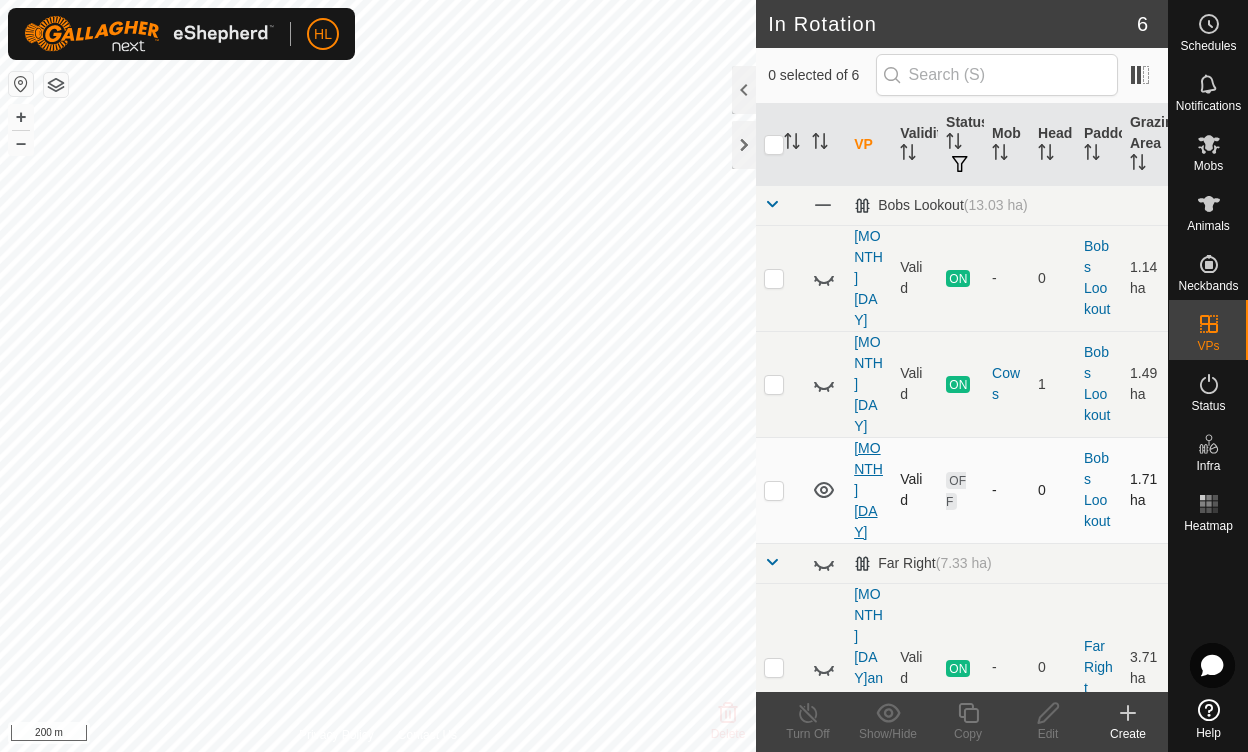 click on "aug 2" at bounding box center (868, 490) 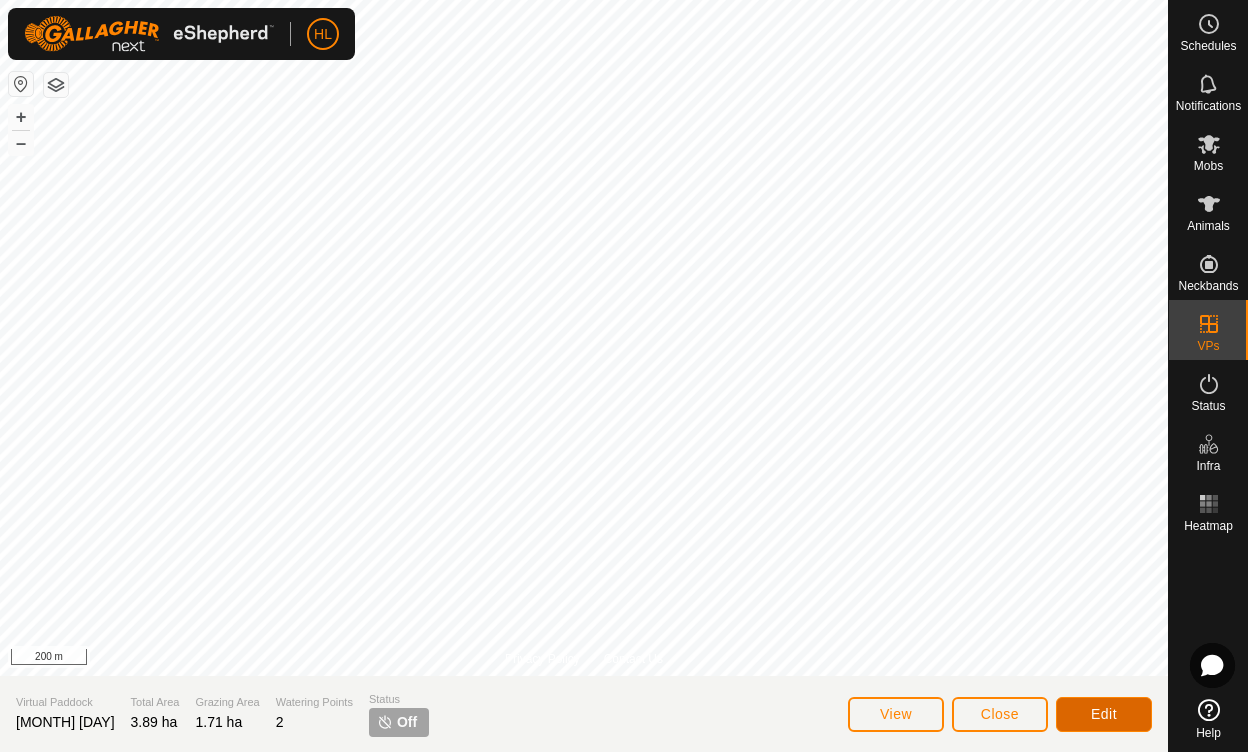 click on "Edit" 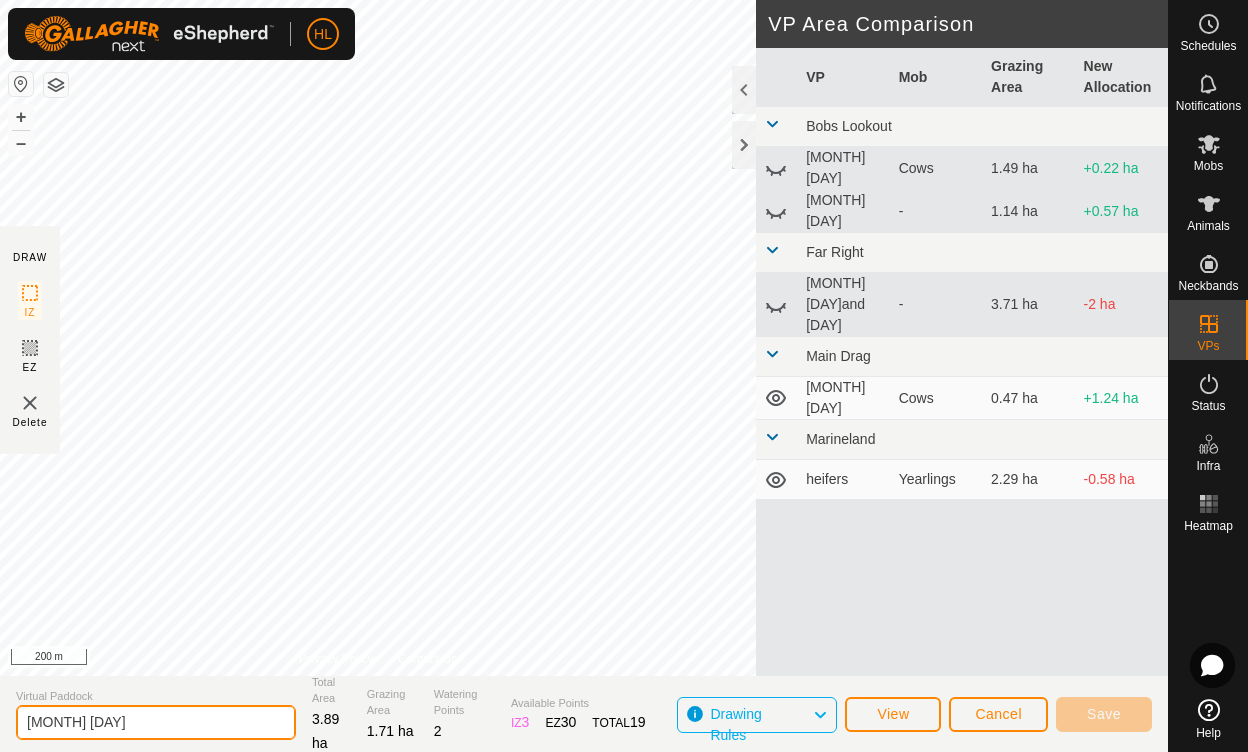 click on "aug 2" 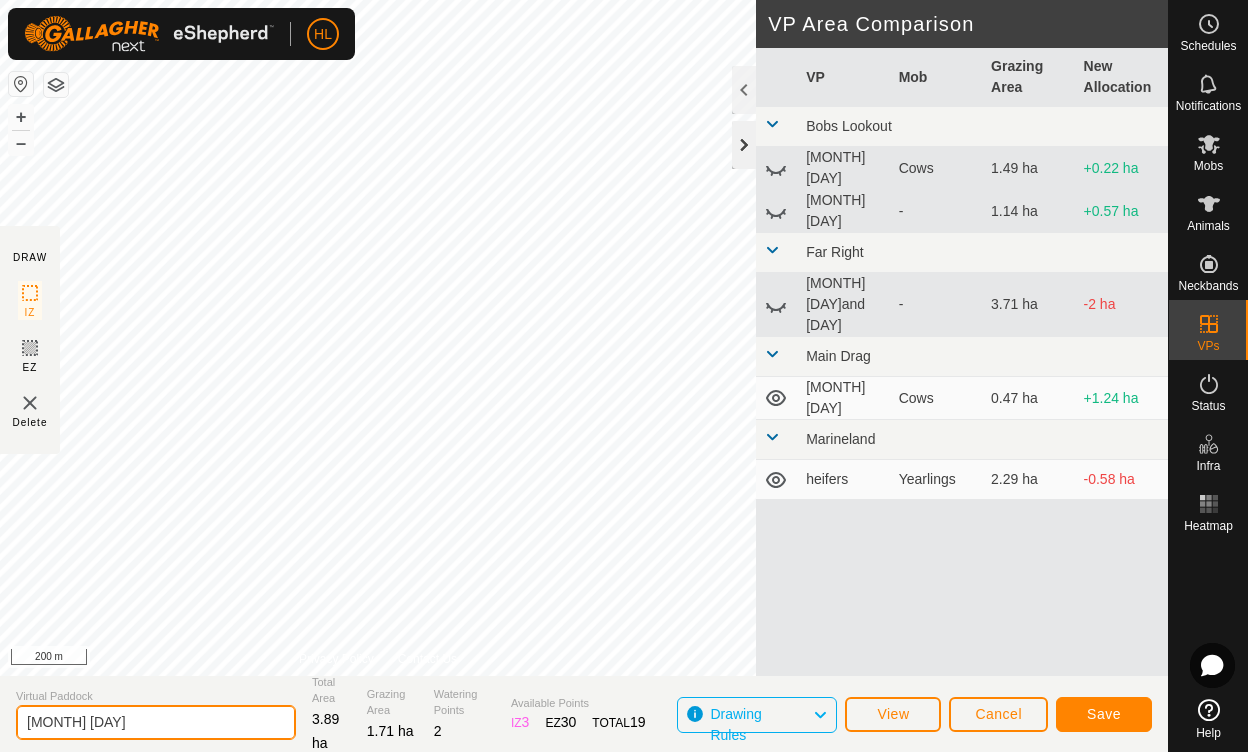 type on "[MONTH] [DAY]" 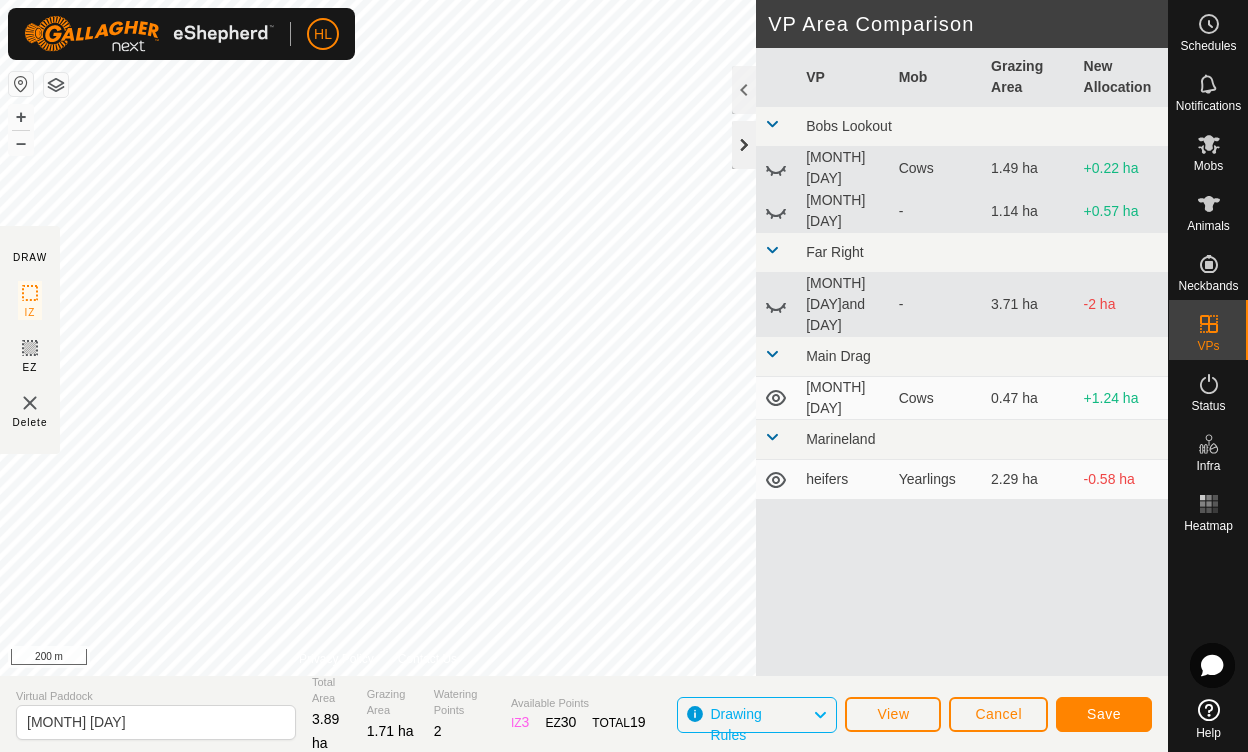 click 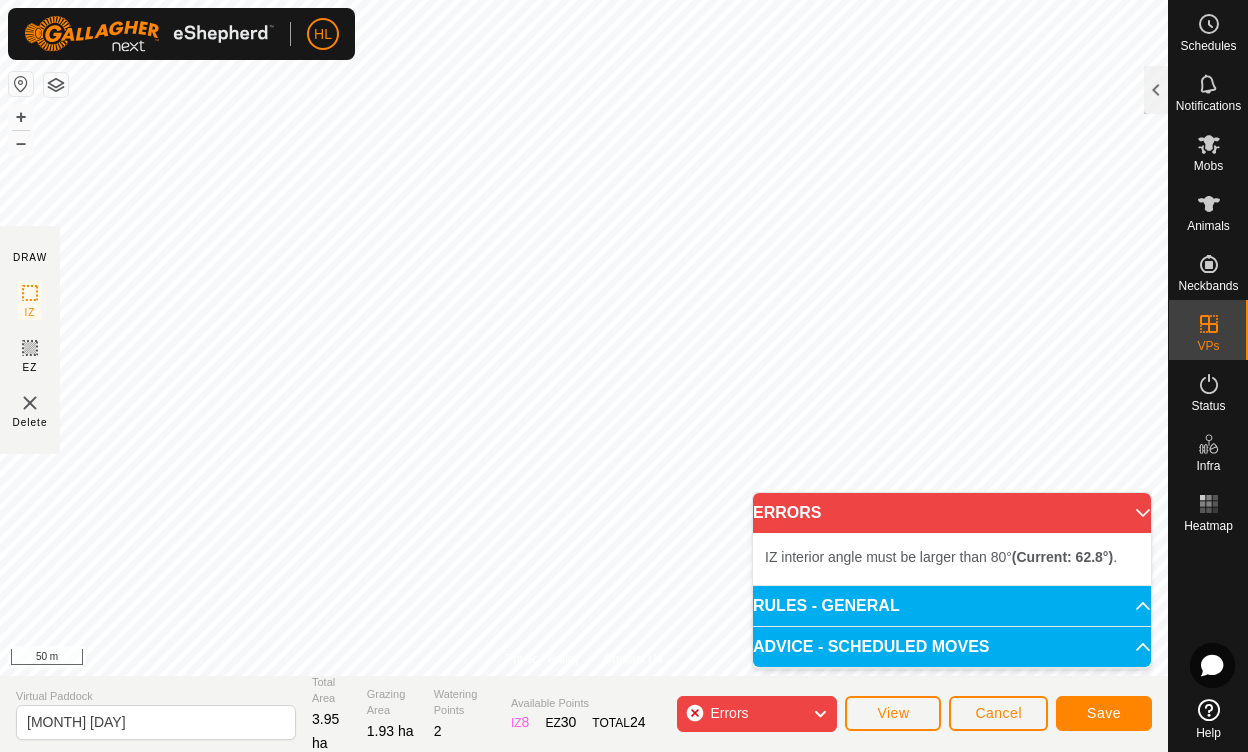 click on "IZ interior angle must be larger than 80°  (Current: 62.8°) . + – ⇧ i 50 m" at bounding box center [584, 338] 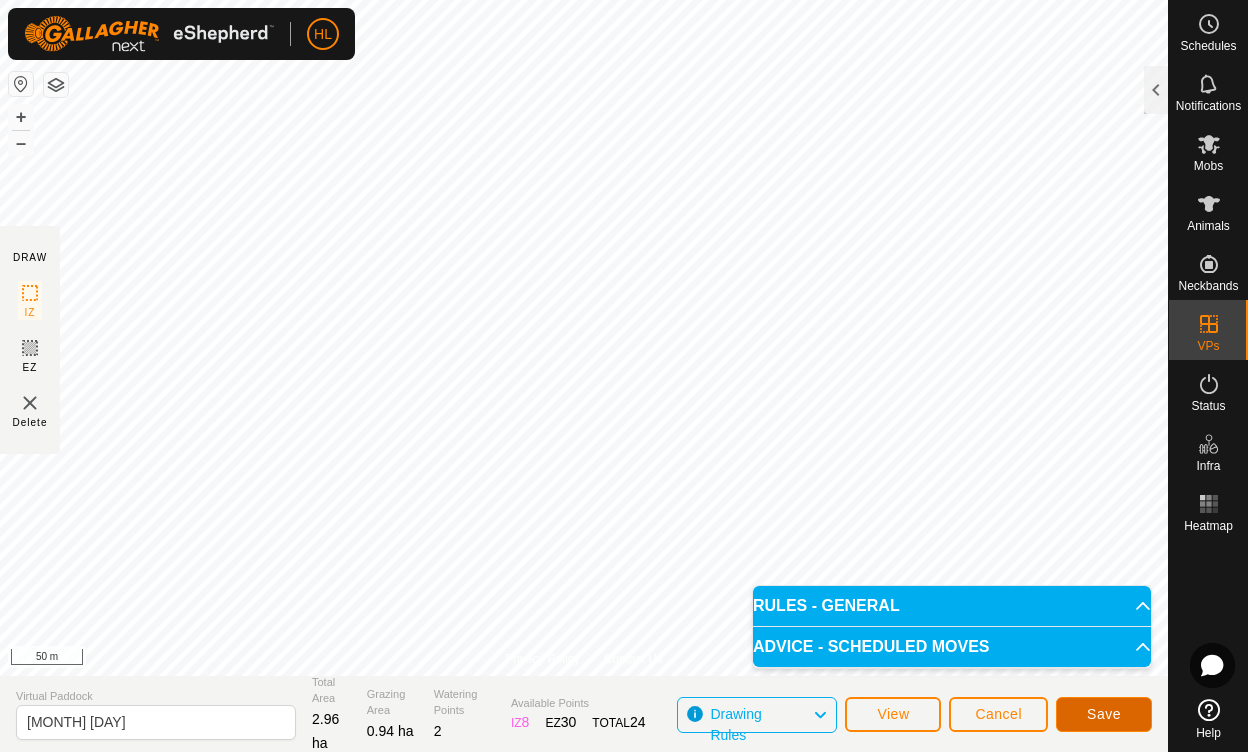click on "Save" 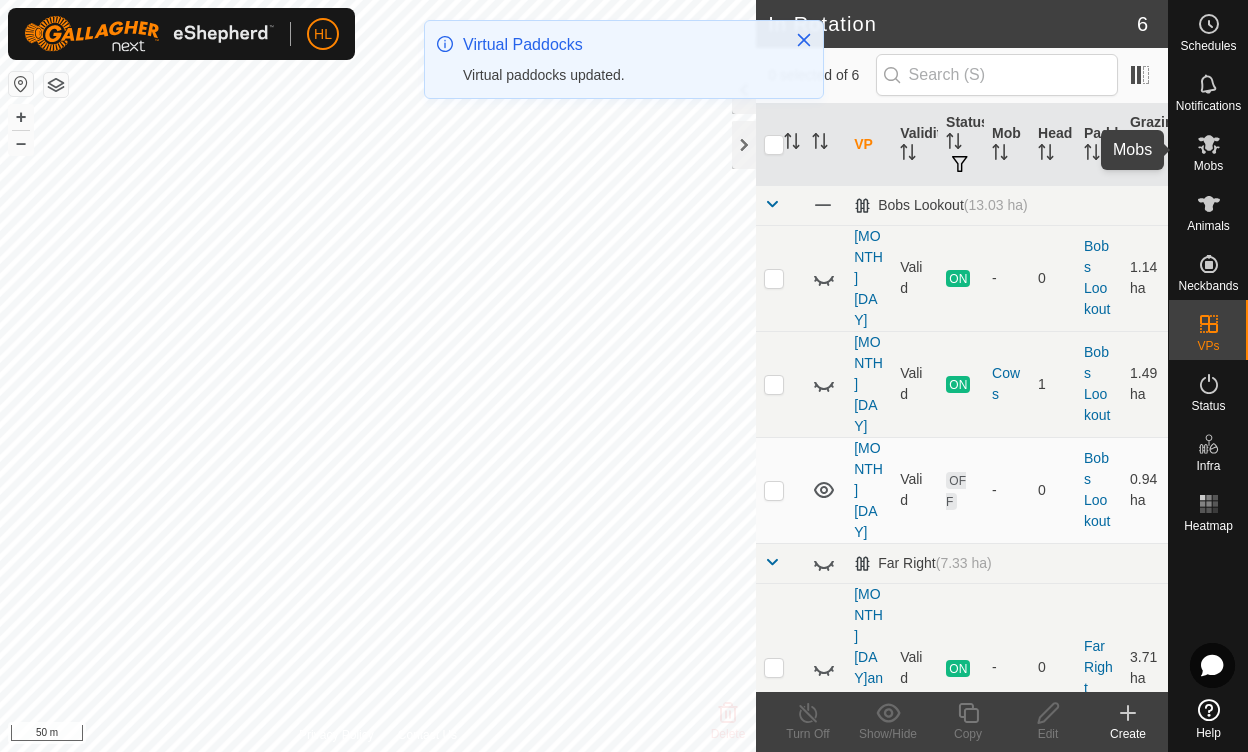click 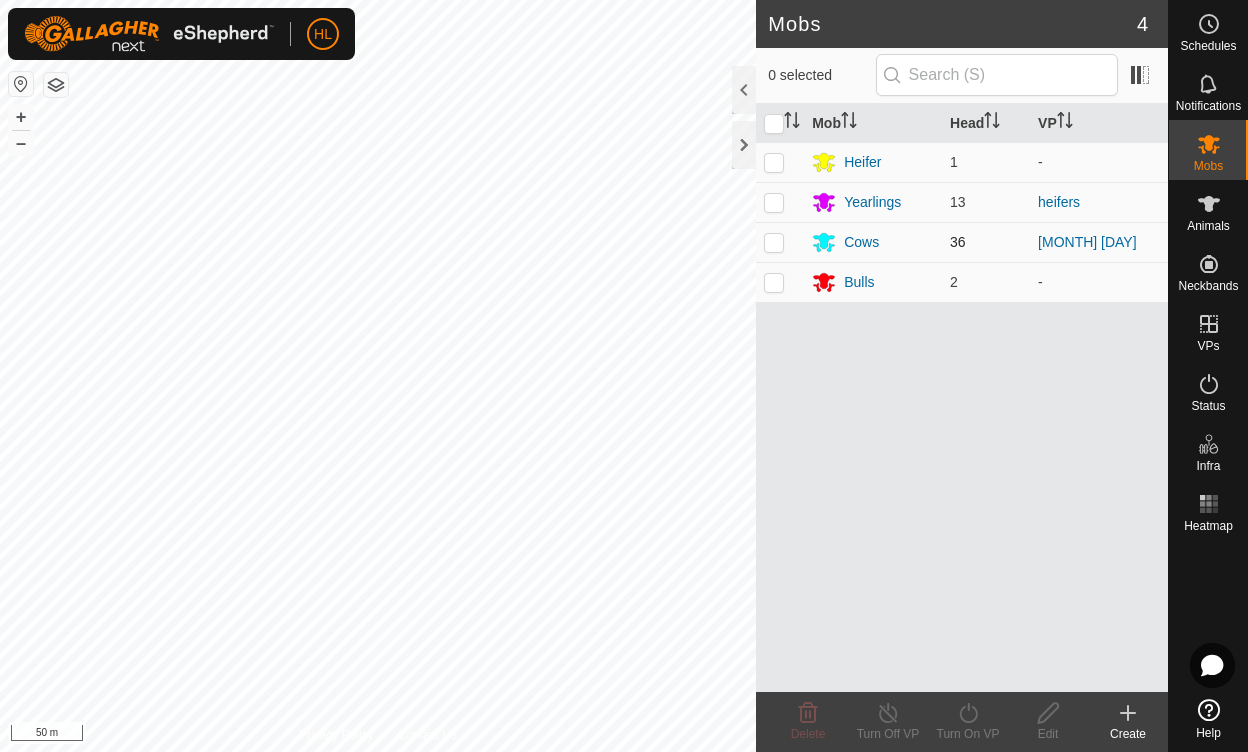 click at bounding box center (774, 242) 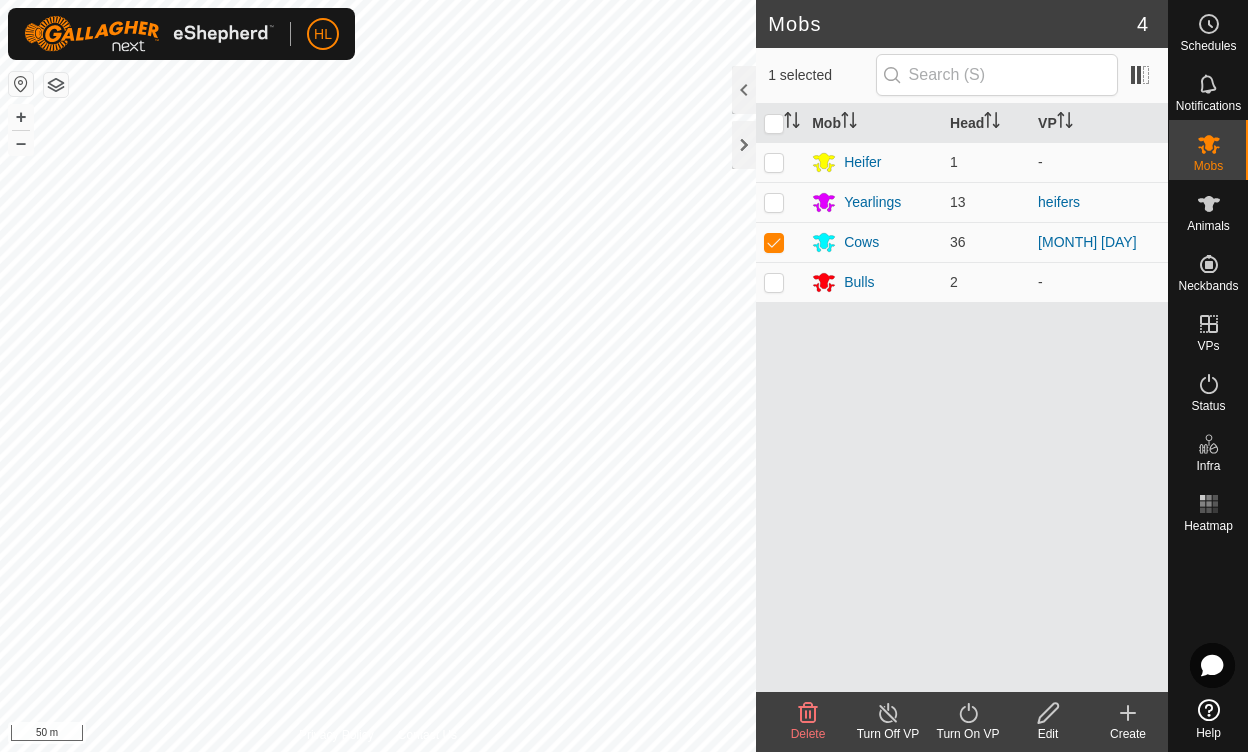click 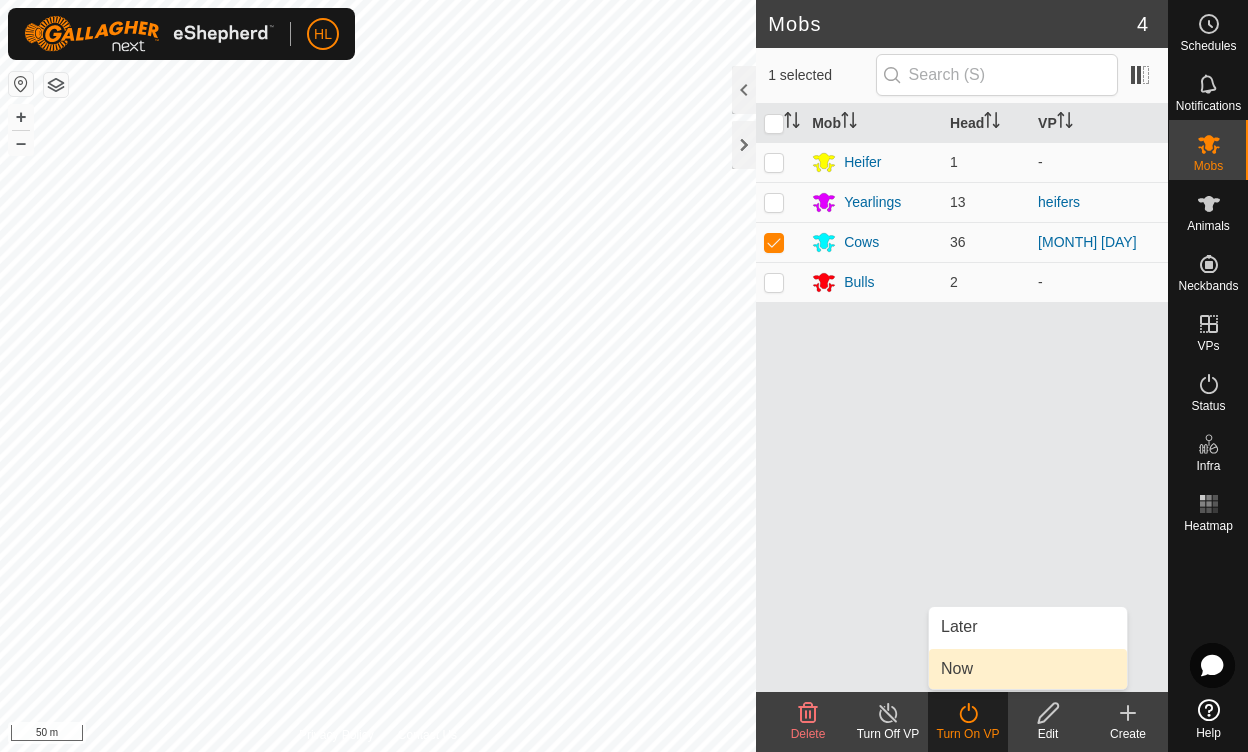 click on "Now" at bounding box center [1028, 669] 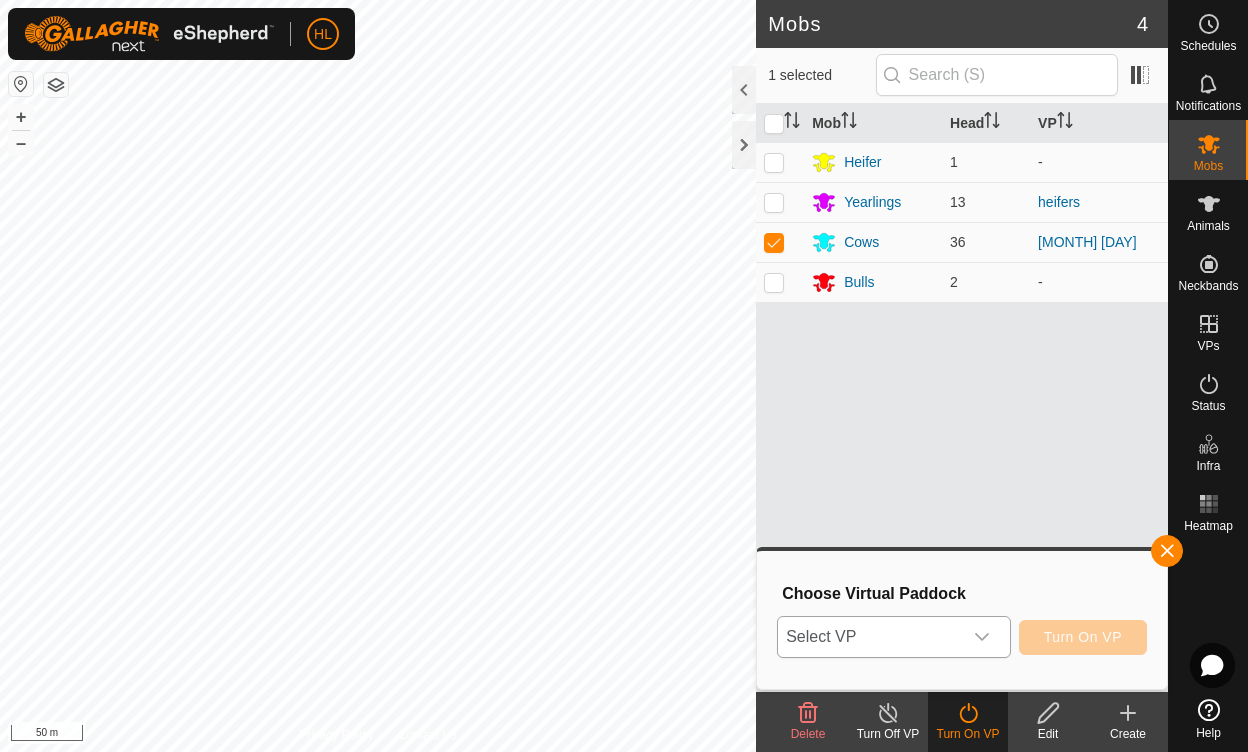 click on "Select VP" at bounding box center [869, 637] 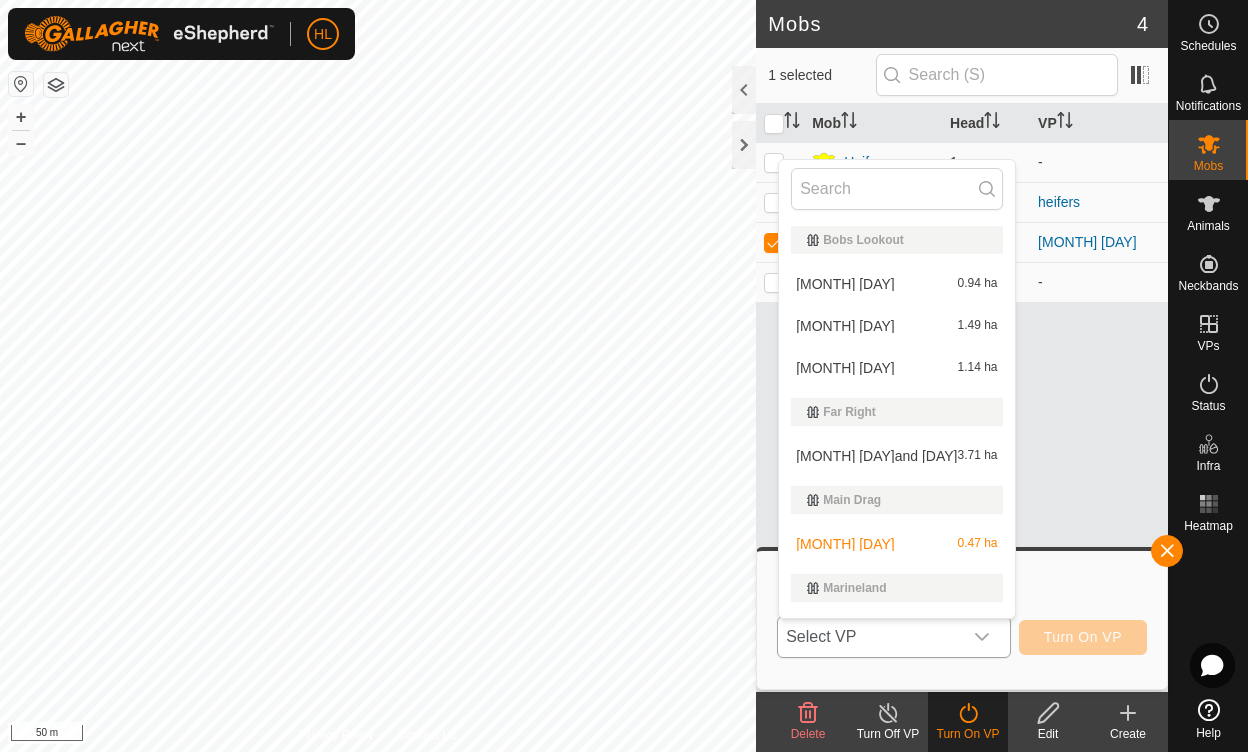 scroll, scrollTop: 34, scrollLeft: 0, axis: vertical 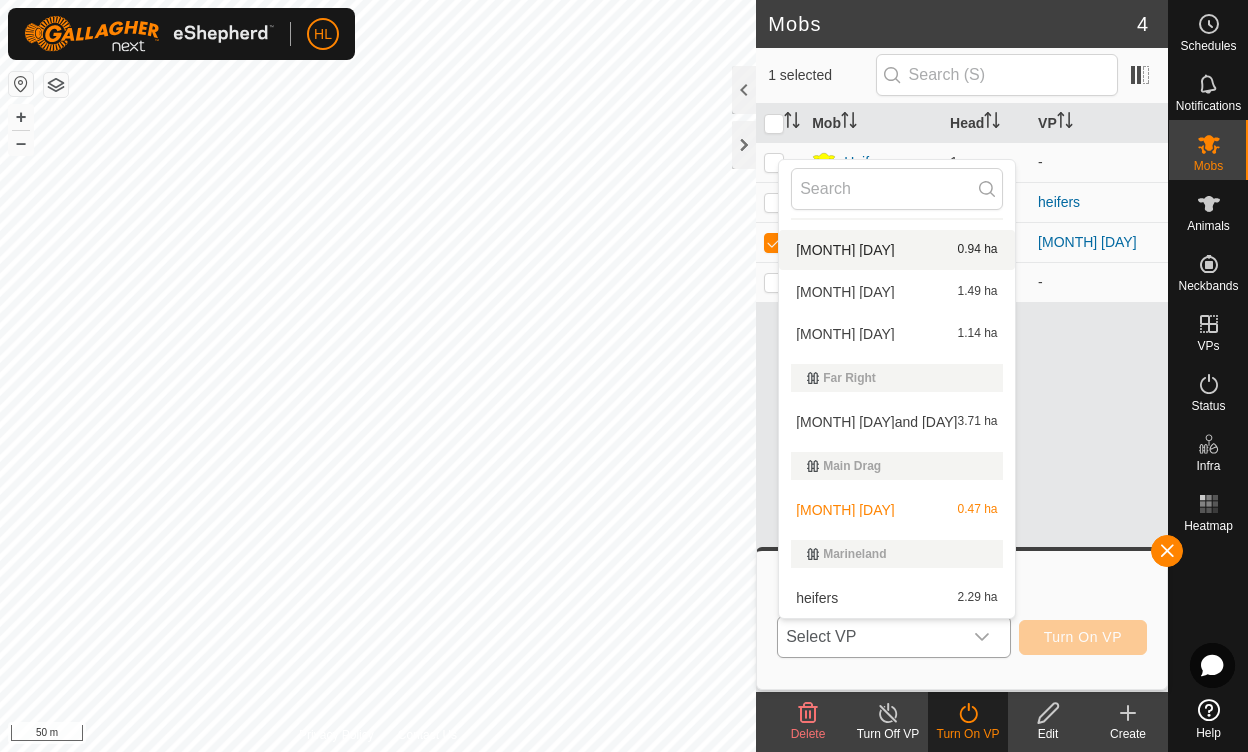 click on "[MONTH] [DAY]  [NUMBER] [UNIT]" at bounding box center (896, 250) 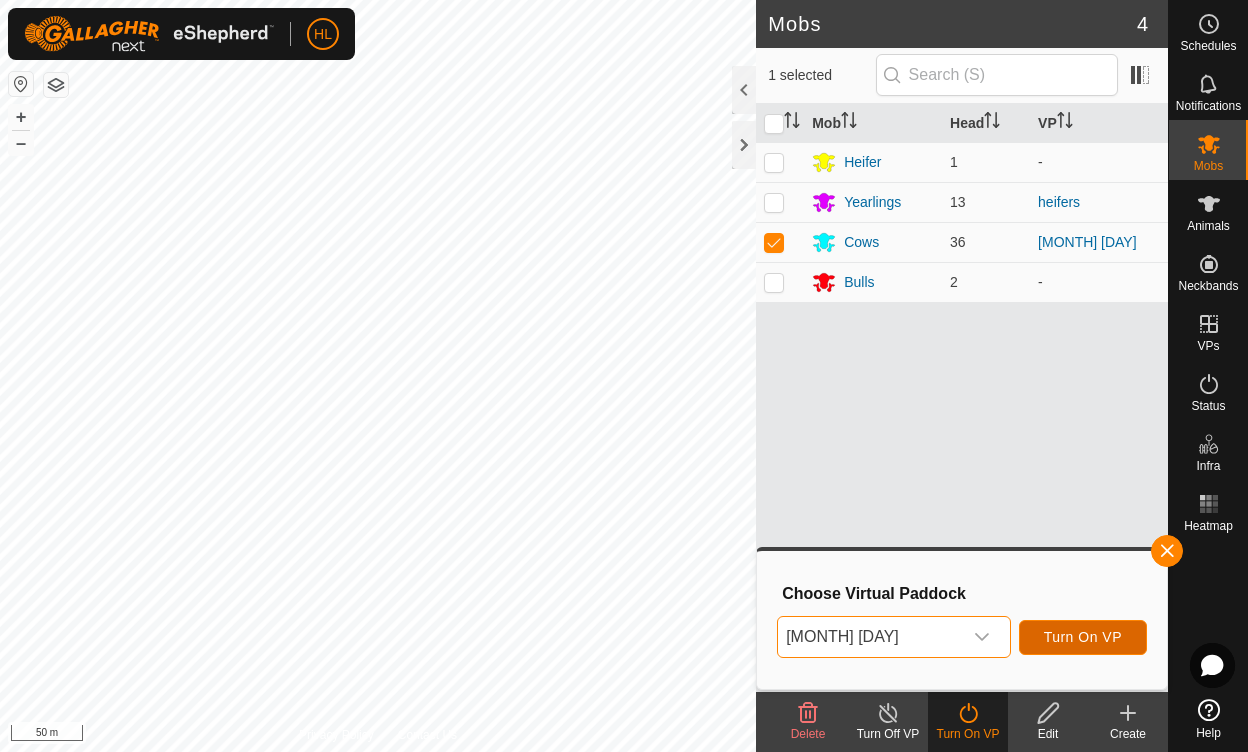 click on "Turn On VP" at bounding box center (1083, 637) 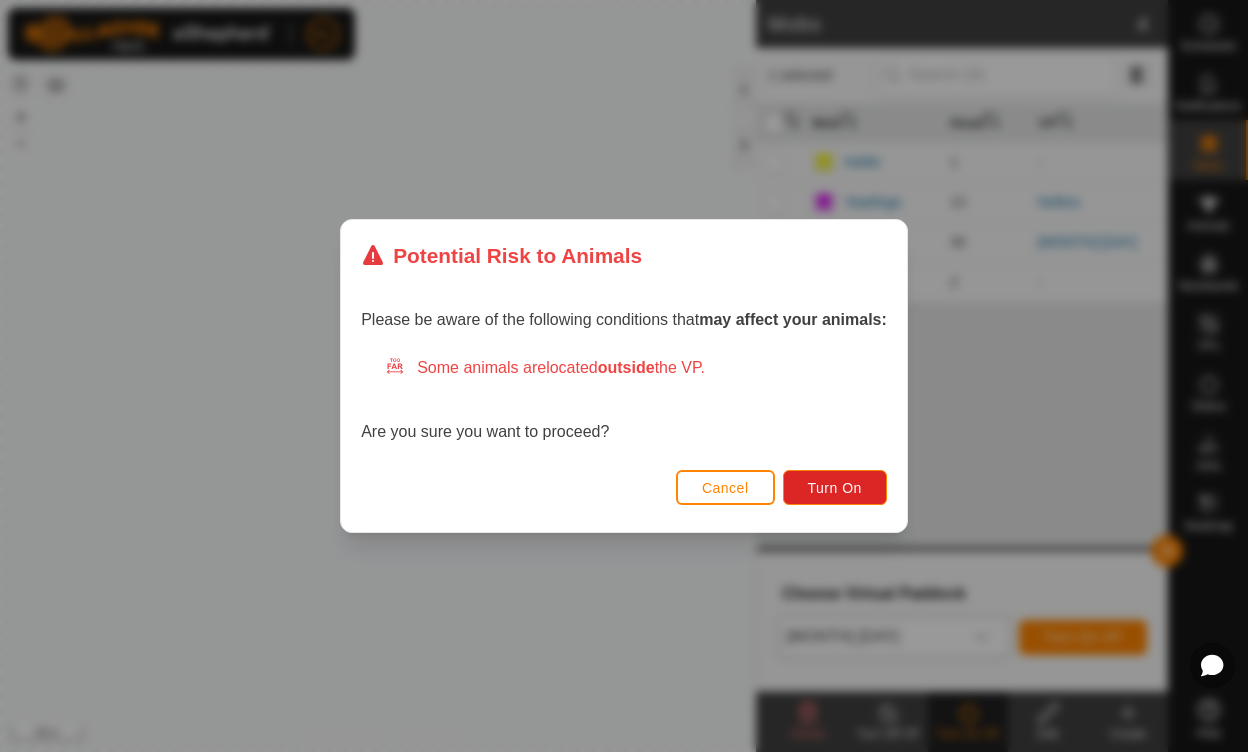 click on "Cancel" at bounding box center [725, 488] 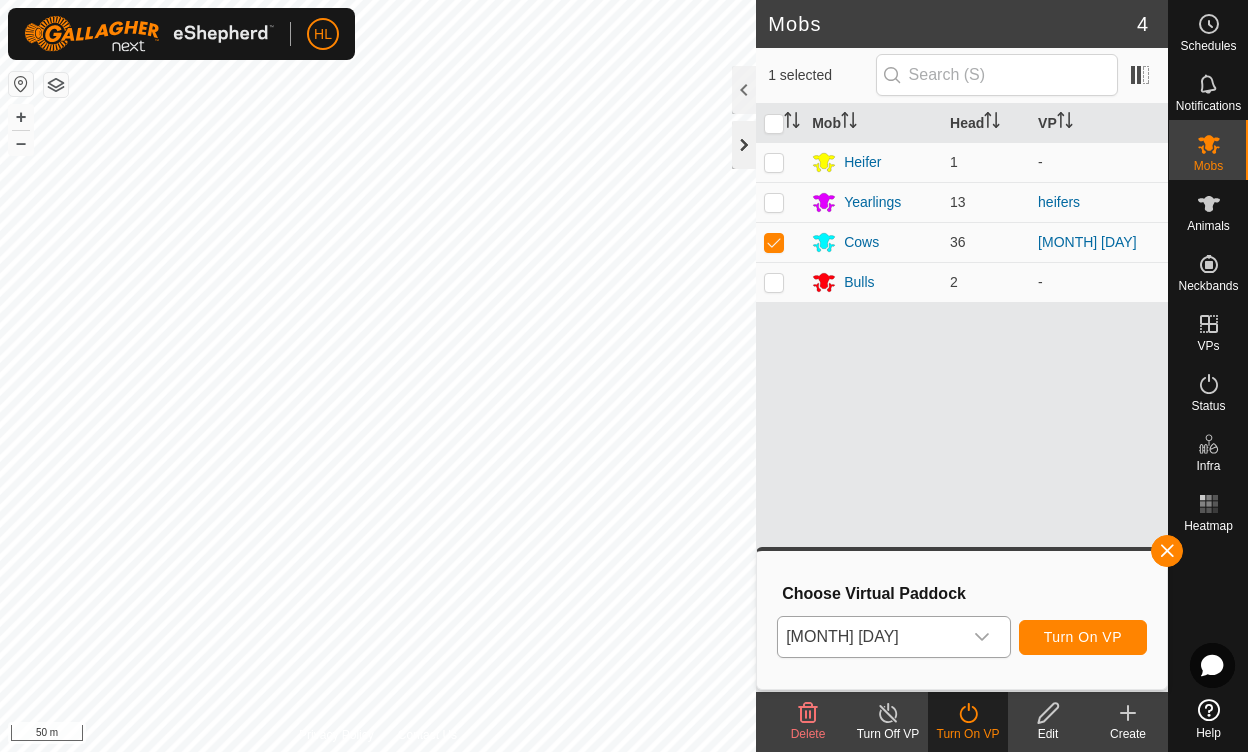 click 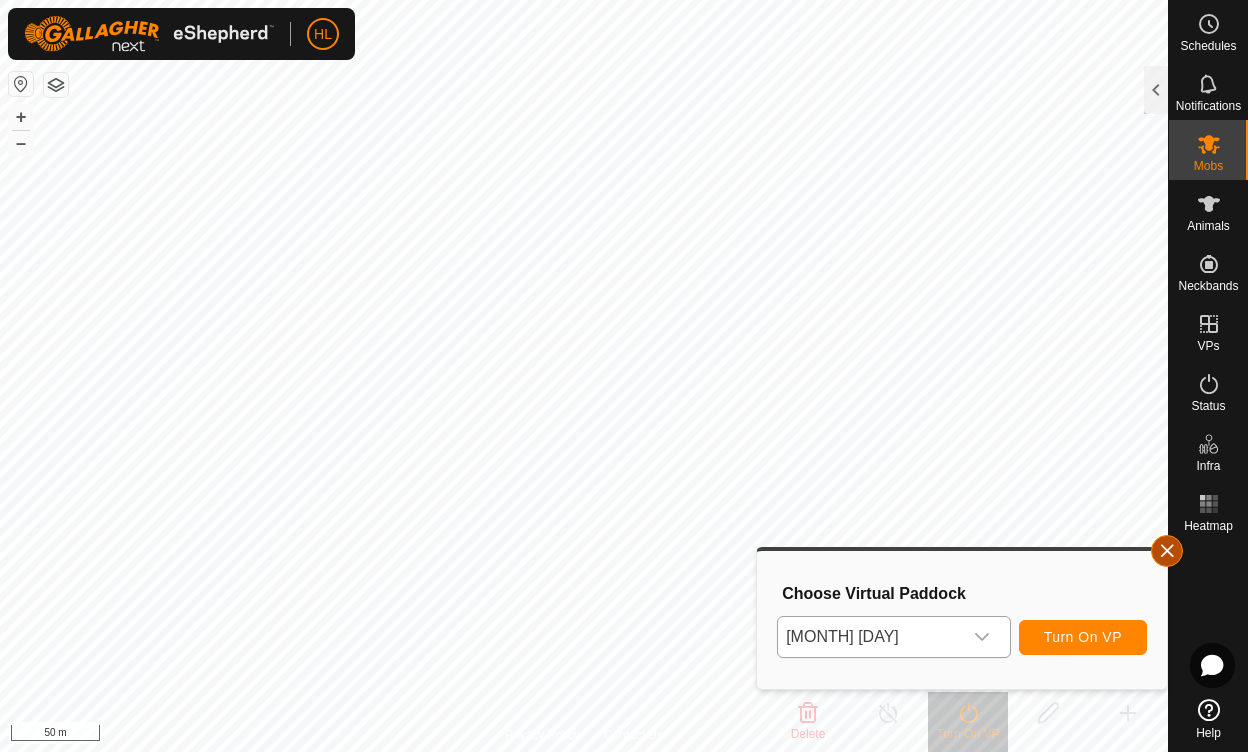 click at bounding box center (1167, 551) 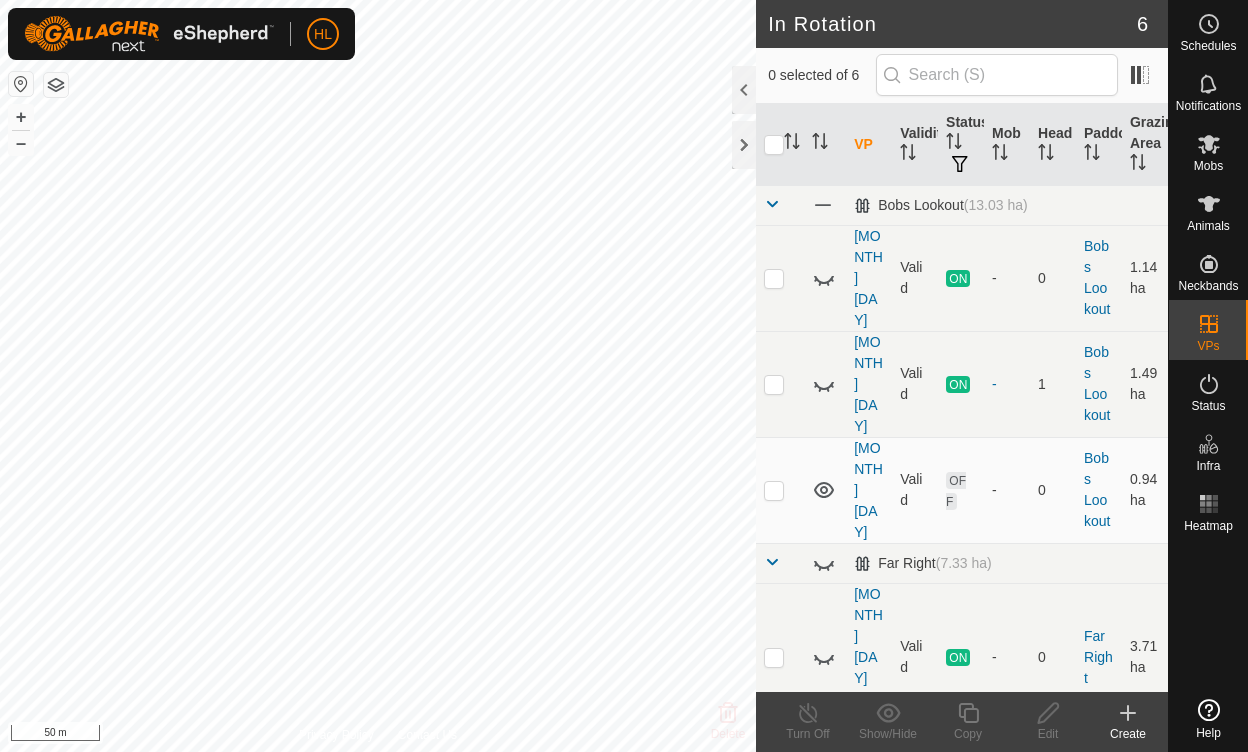 scroll, scrollTop: 0, scrollLeft: 0, axis: both 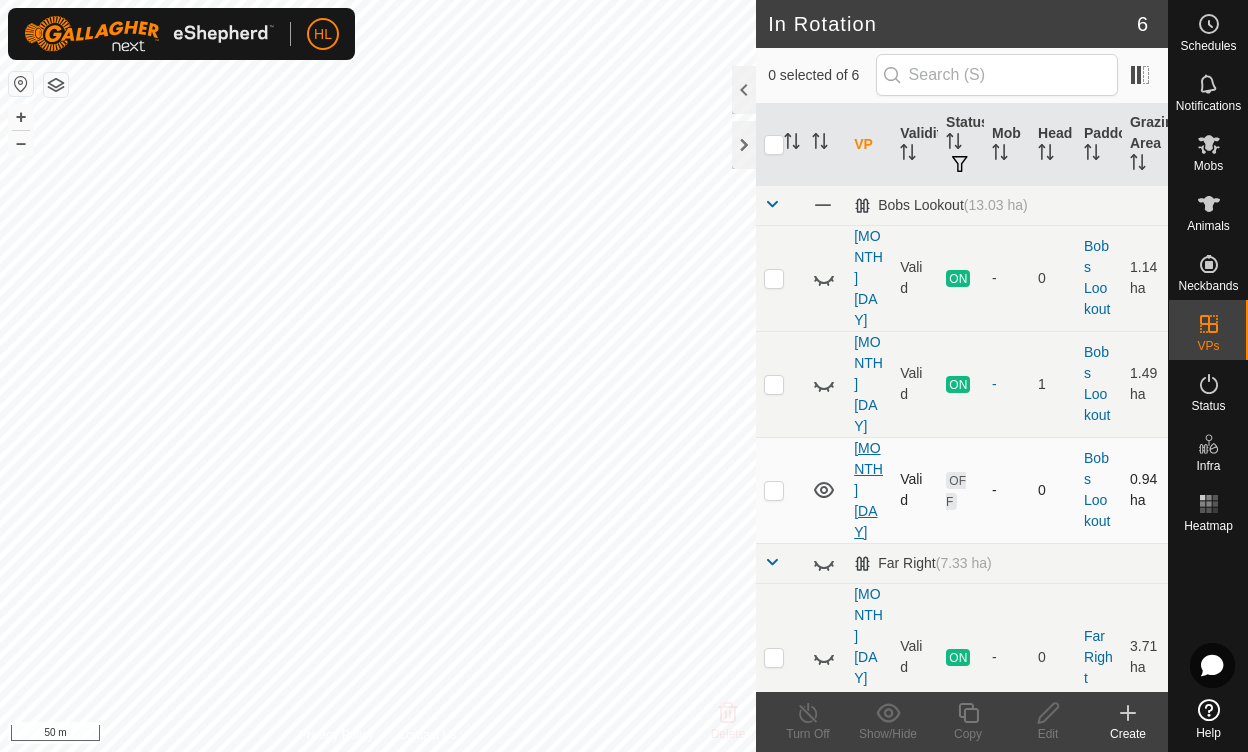 click on "[MONTH] [DAY]" at bounding box center (868, 490) 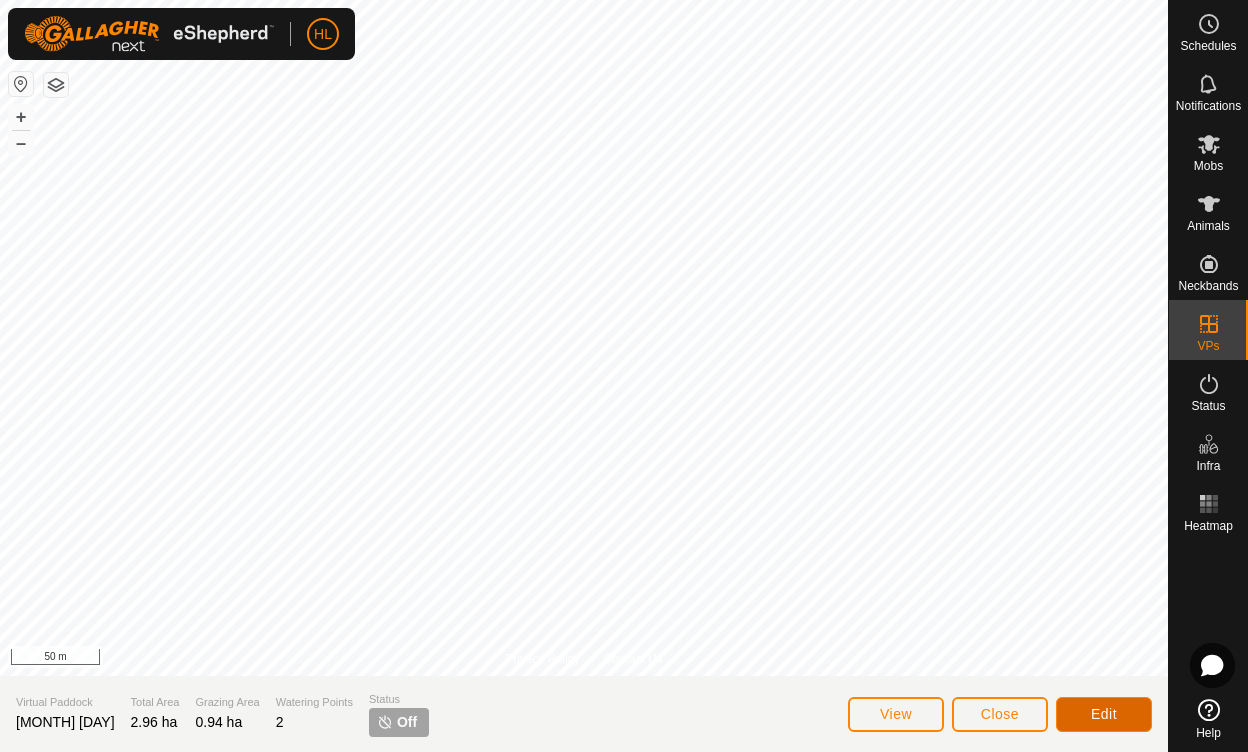 click on "Edit" 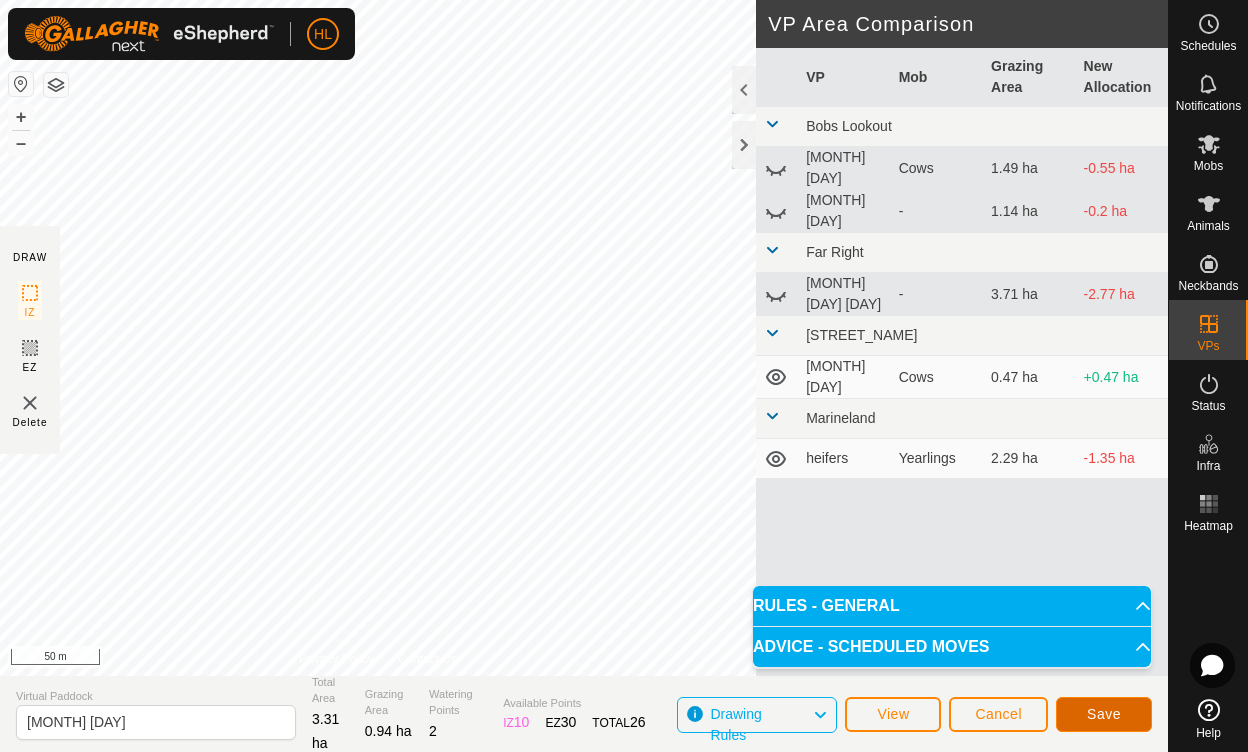 click on "Save" 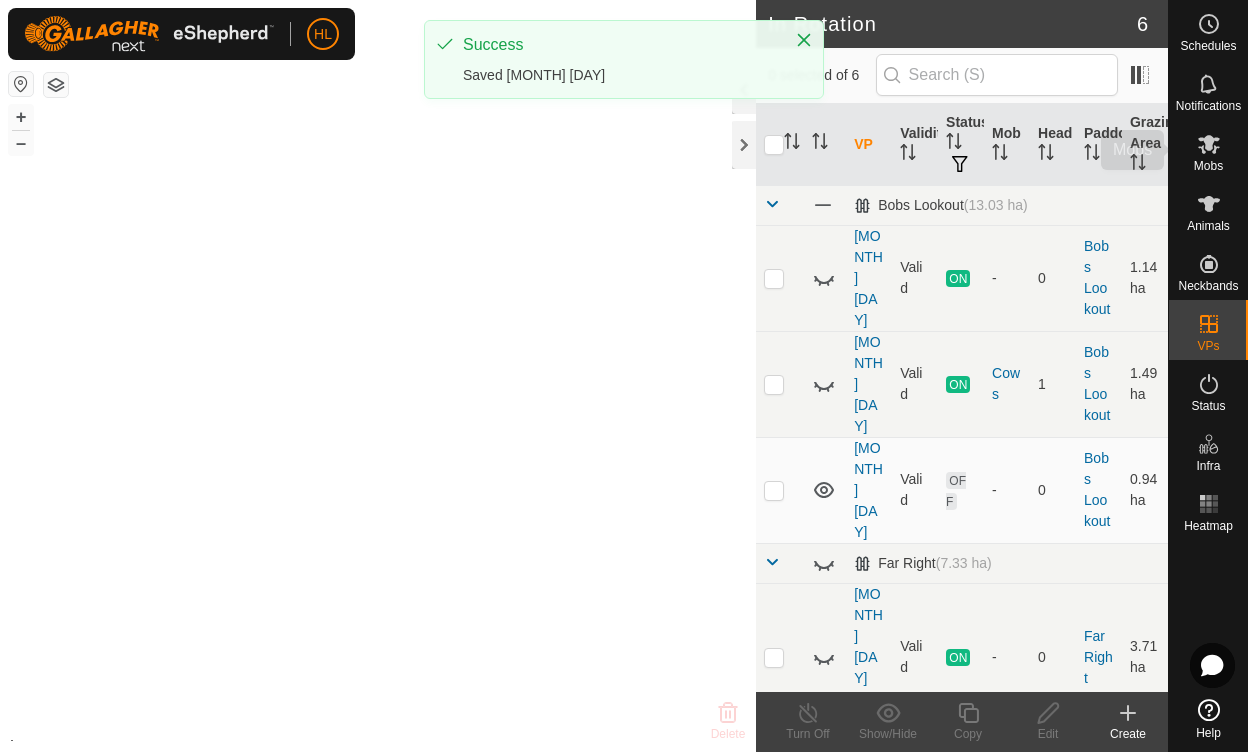 click 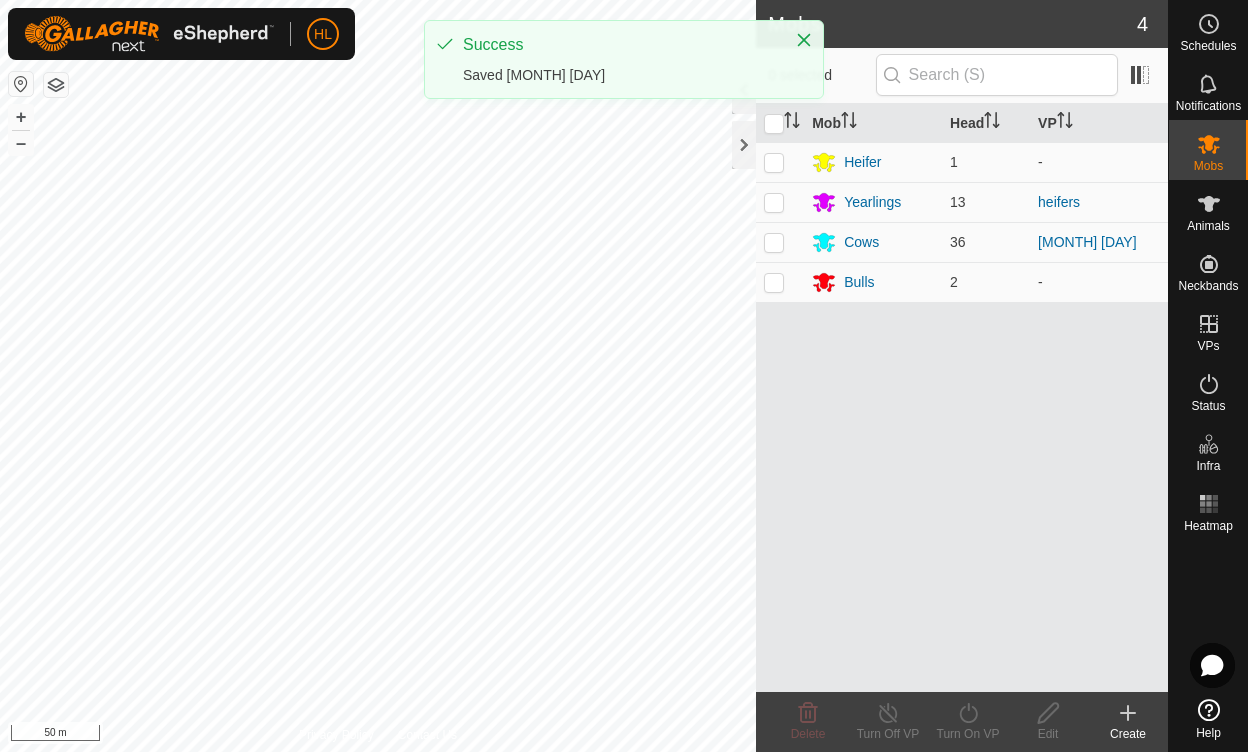 click 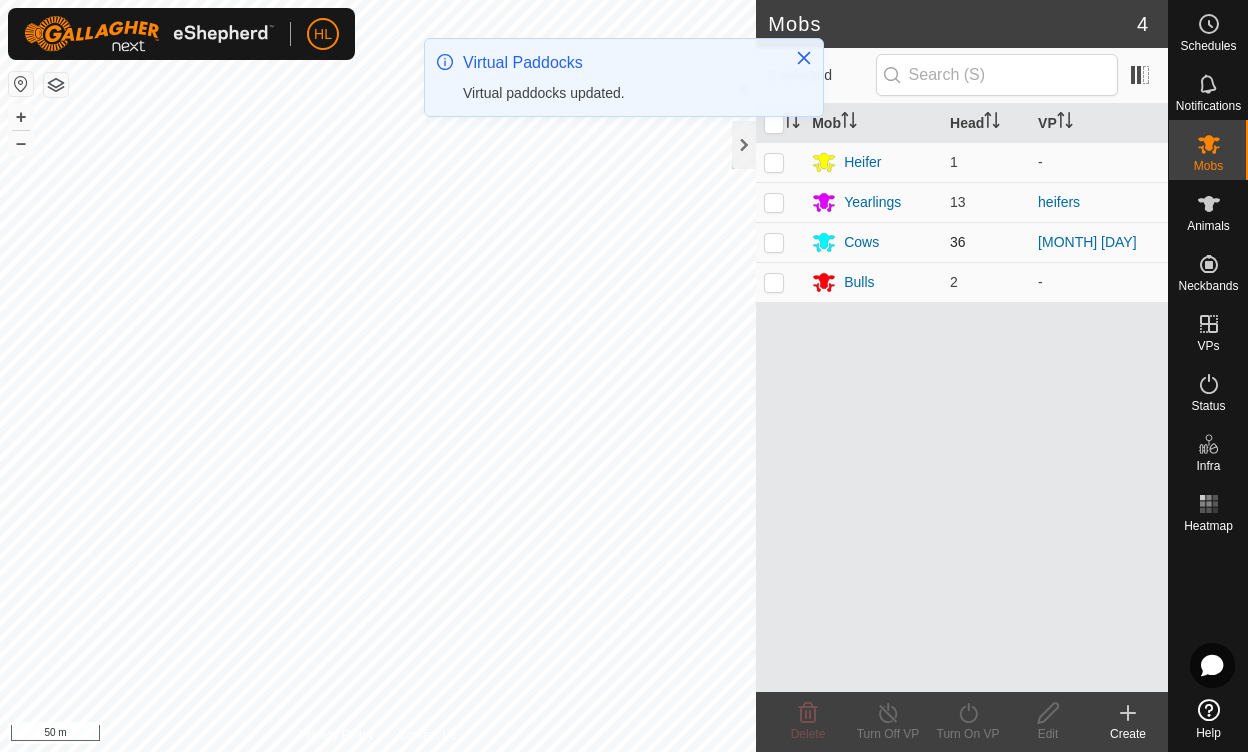 click at bounding box center [774, 242] 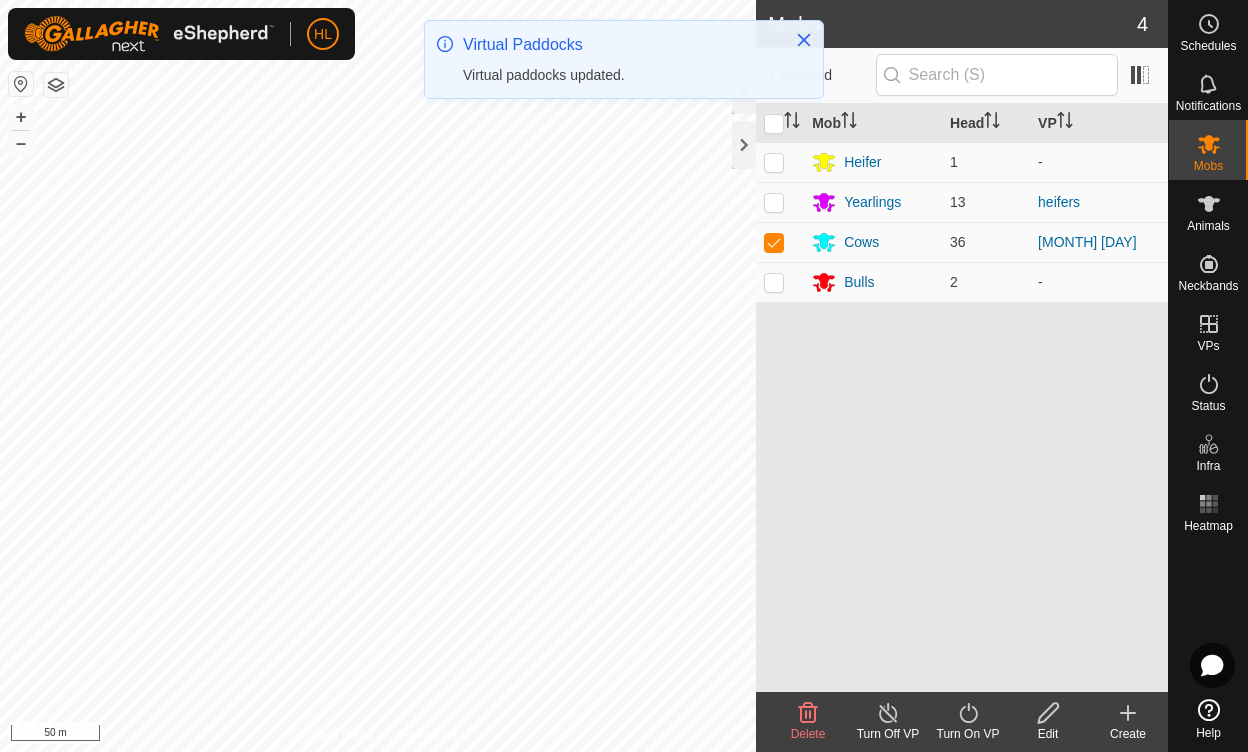click 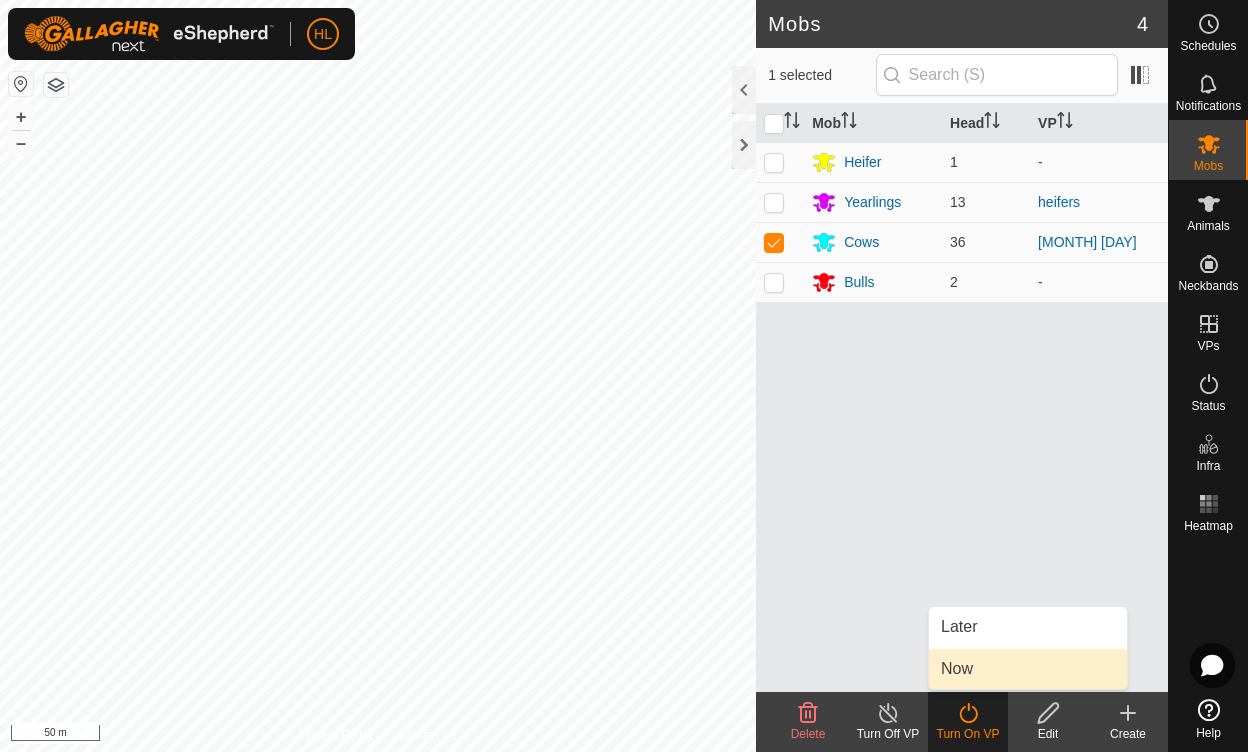 click on "Now" at bounding box center [1028, 669] 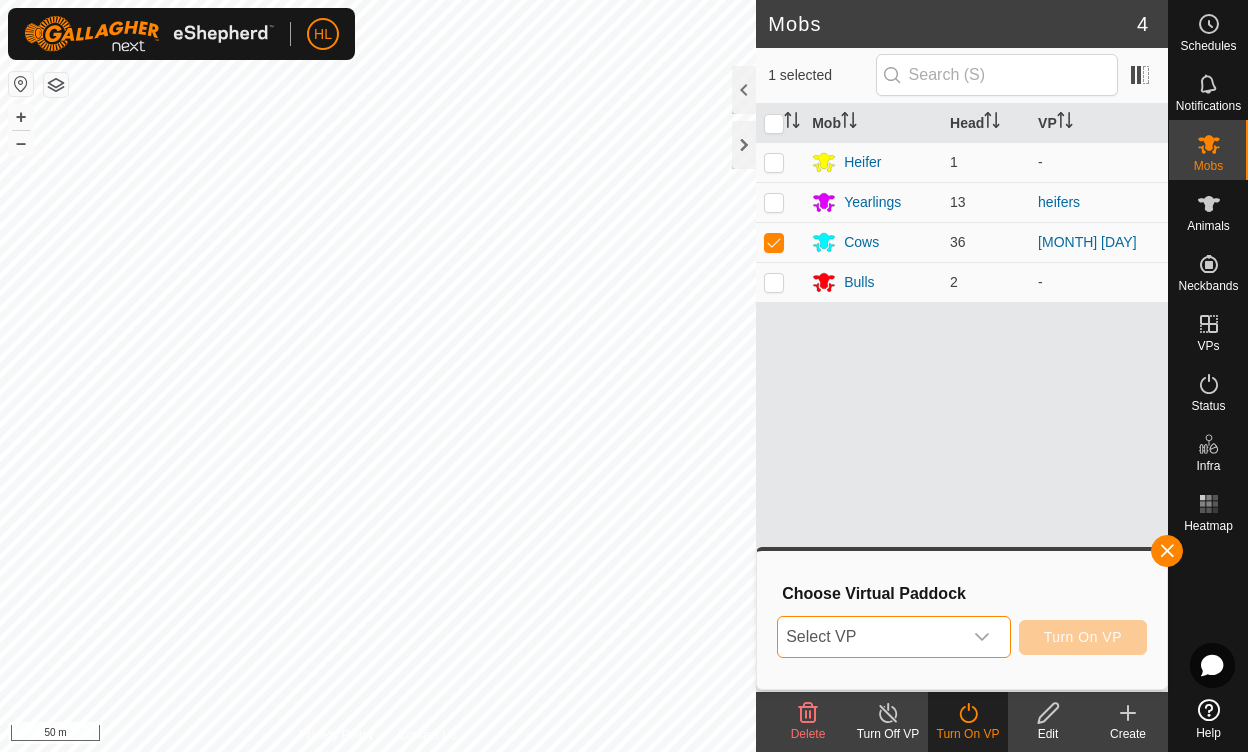 click on "Select VP" at bounding box center (869, 637) 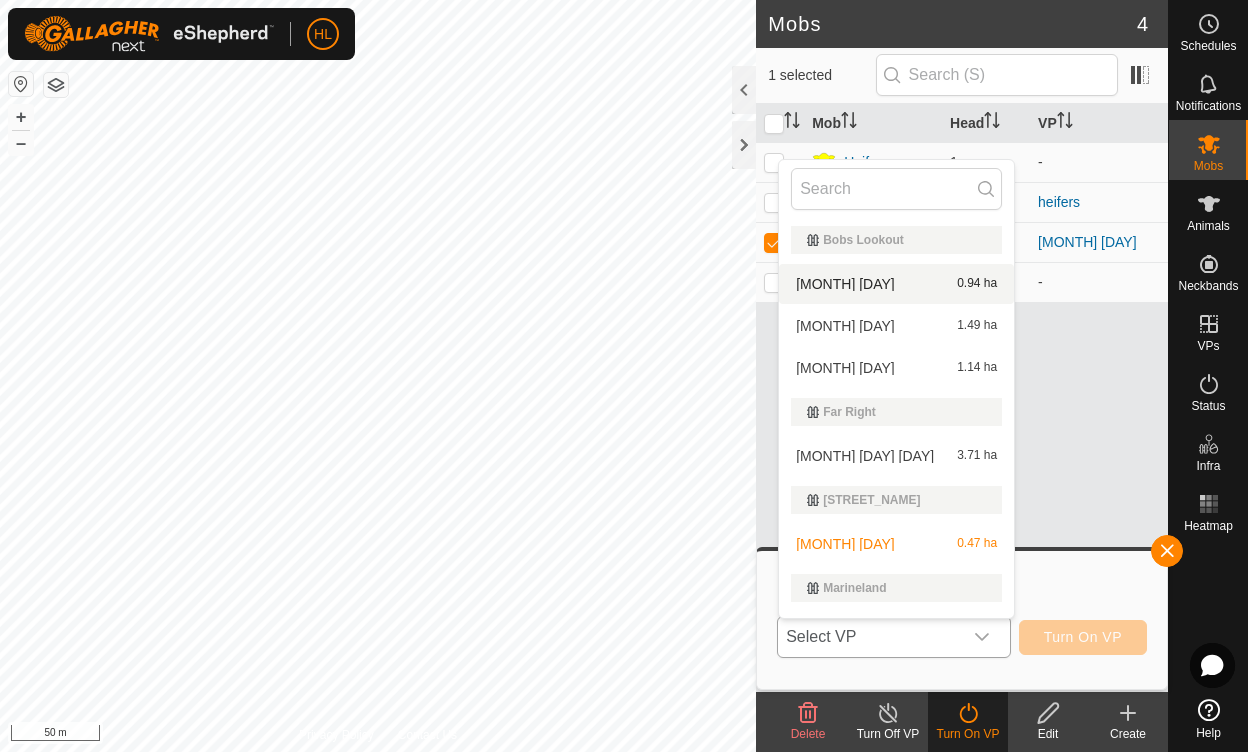 click on "[MONTH] [DAY]  [NUMBER] [UNIT]" at bounding box center [896, 284] 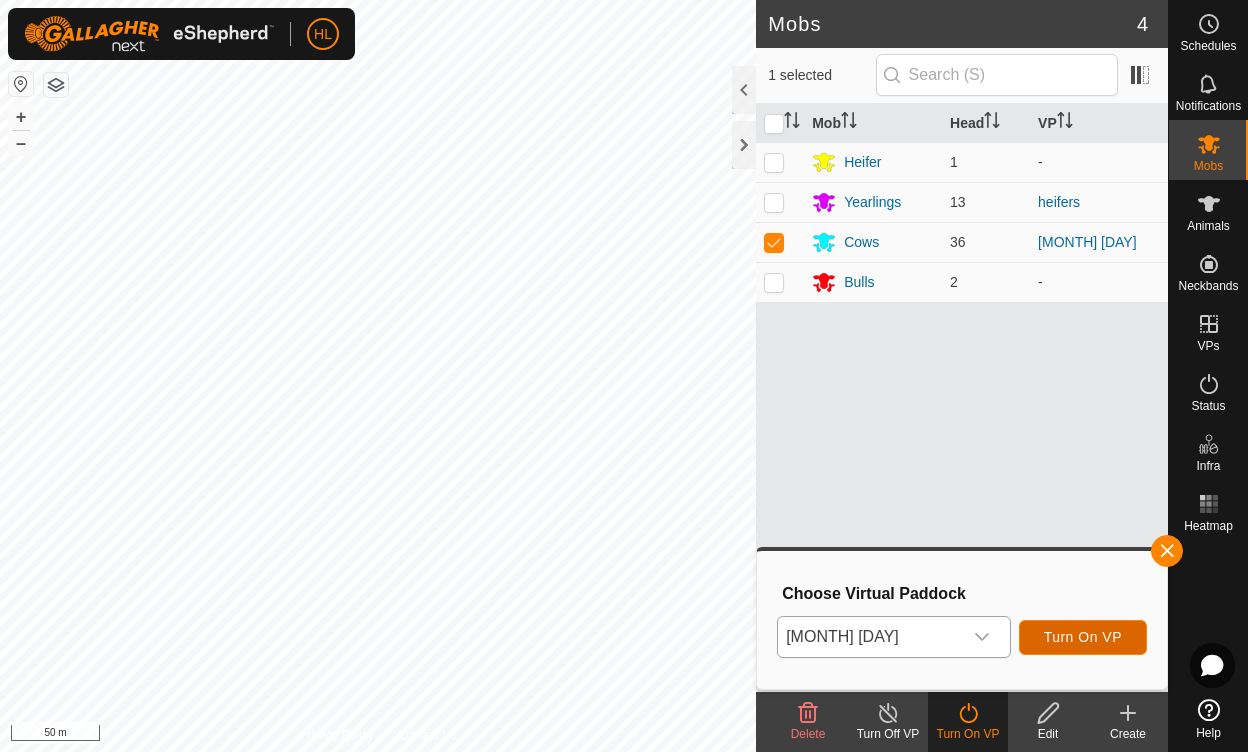 click on "Turn On VP" at bounding box center (1083, 637) 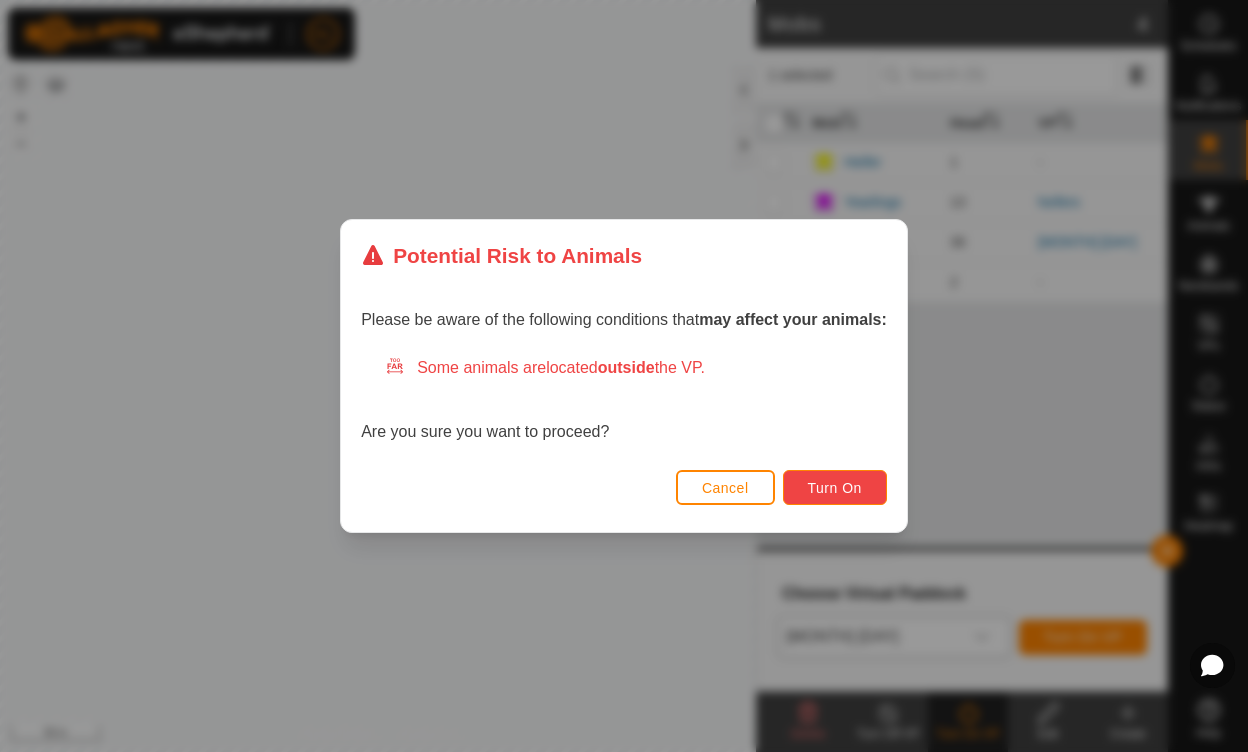 click on "Turn On" at bounding box center (835, 487) 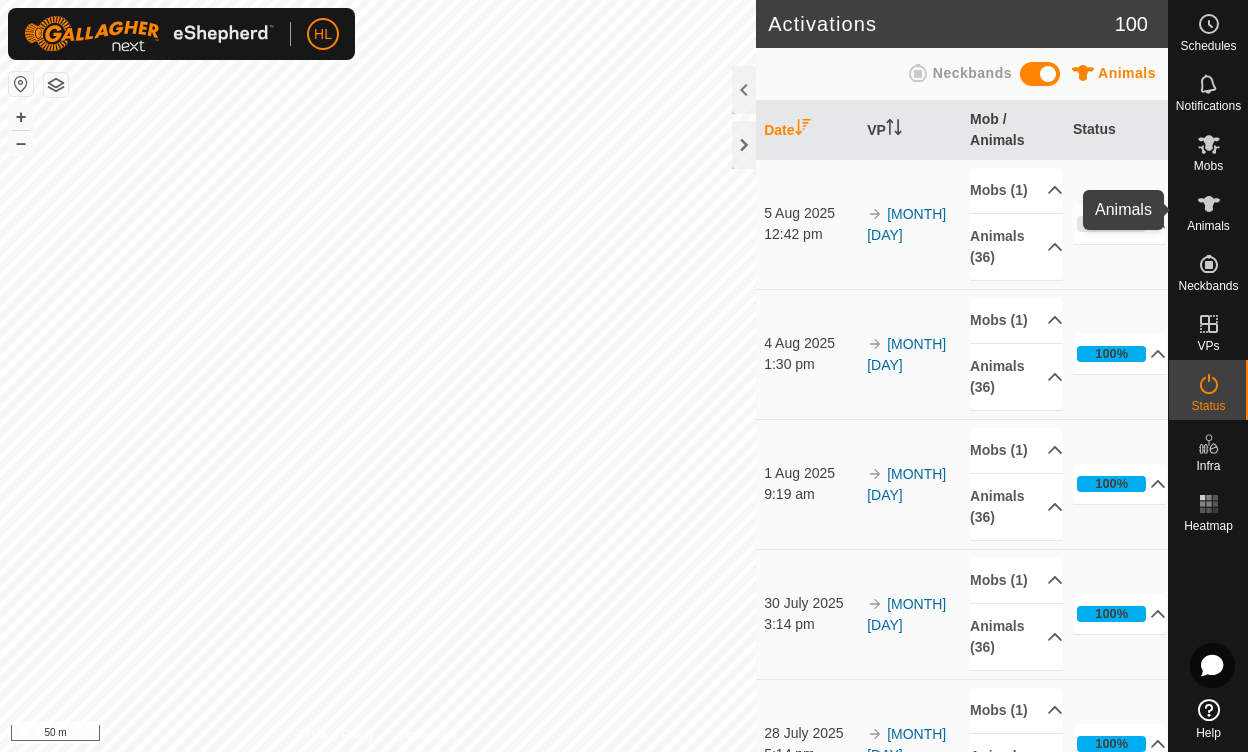 click 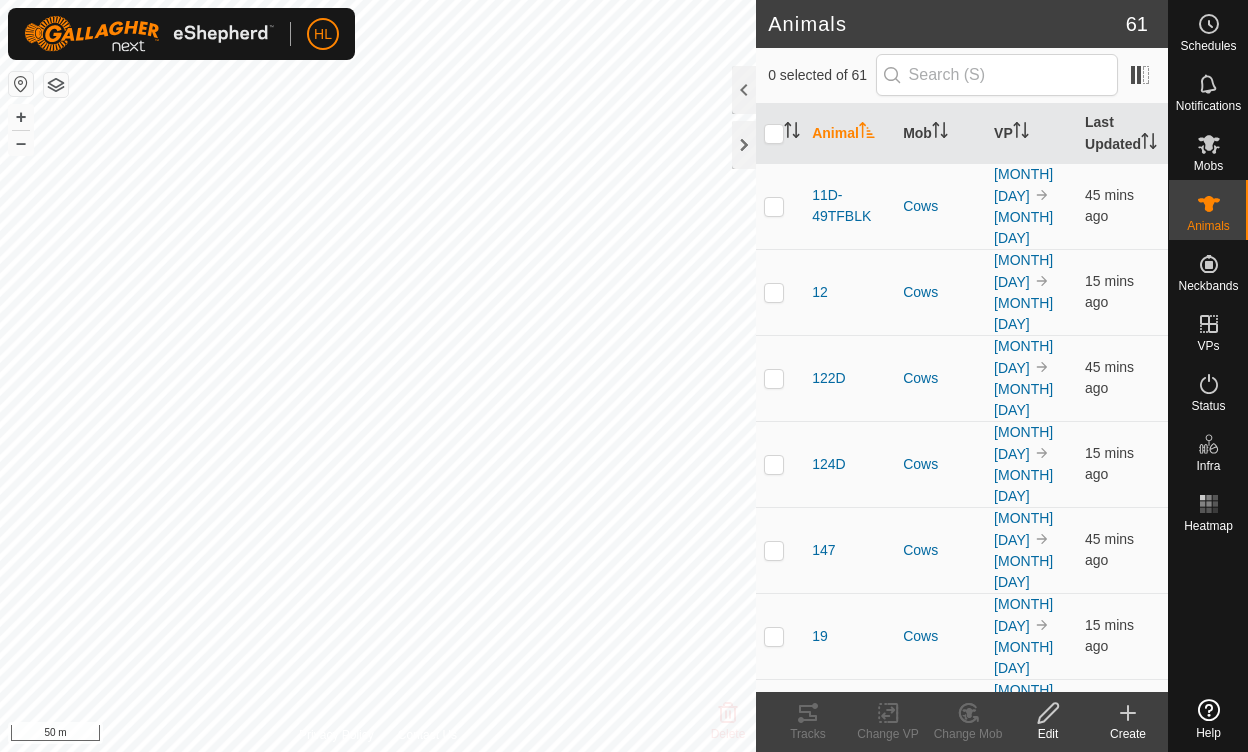 scroll, scrollTop: 0, scrollLeft: 0, axis: both 